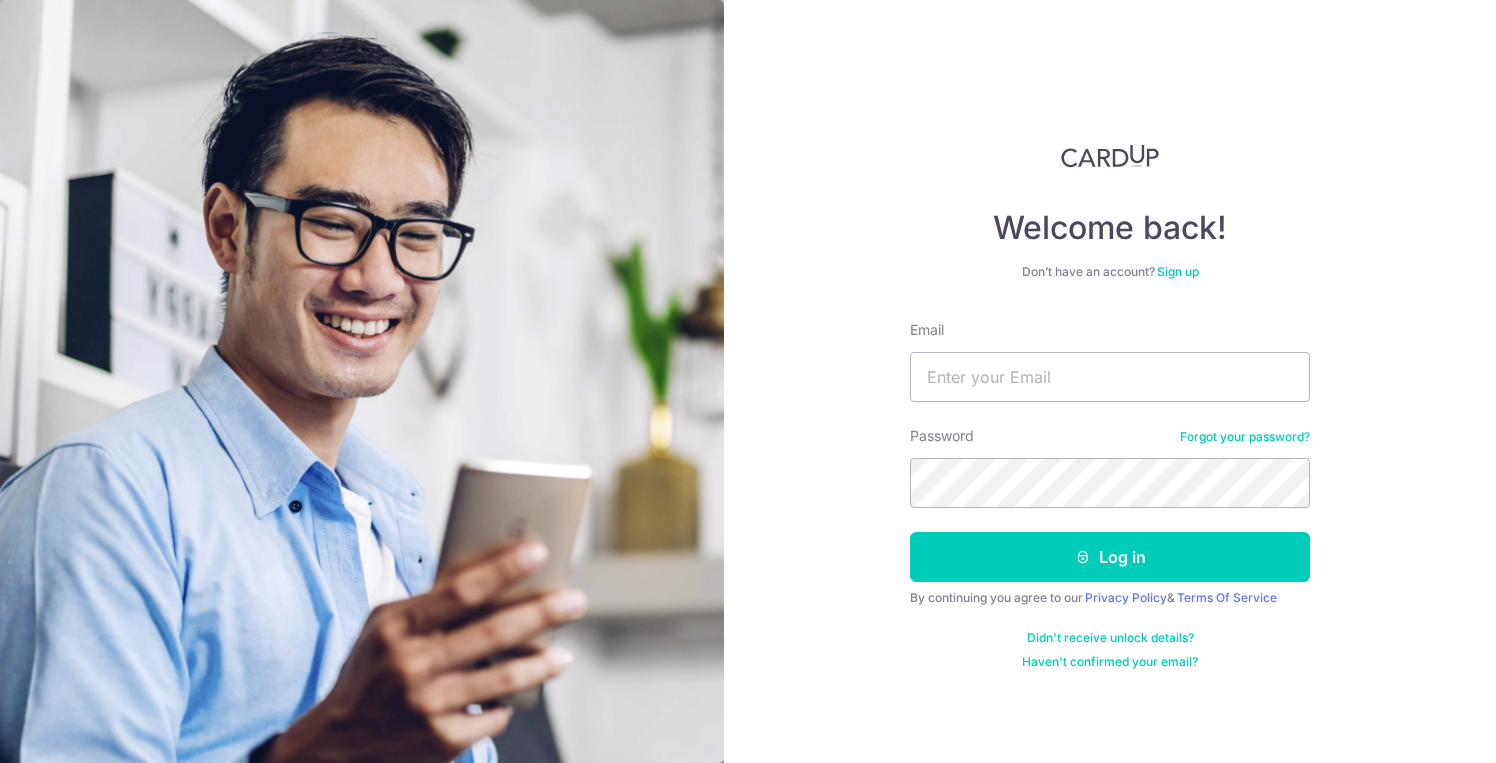 scroll, scrollTop: 0, scrollLeft: 0, axis: both 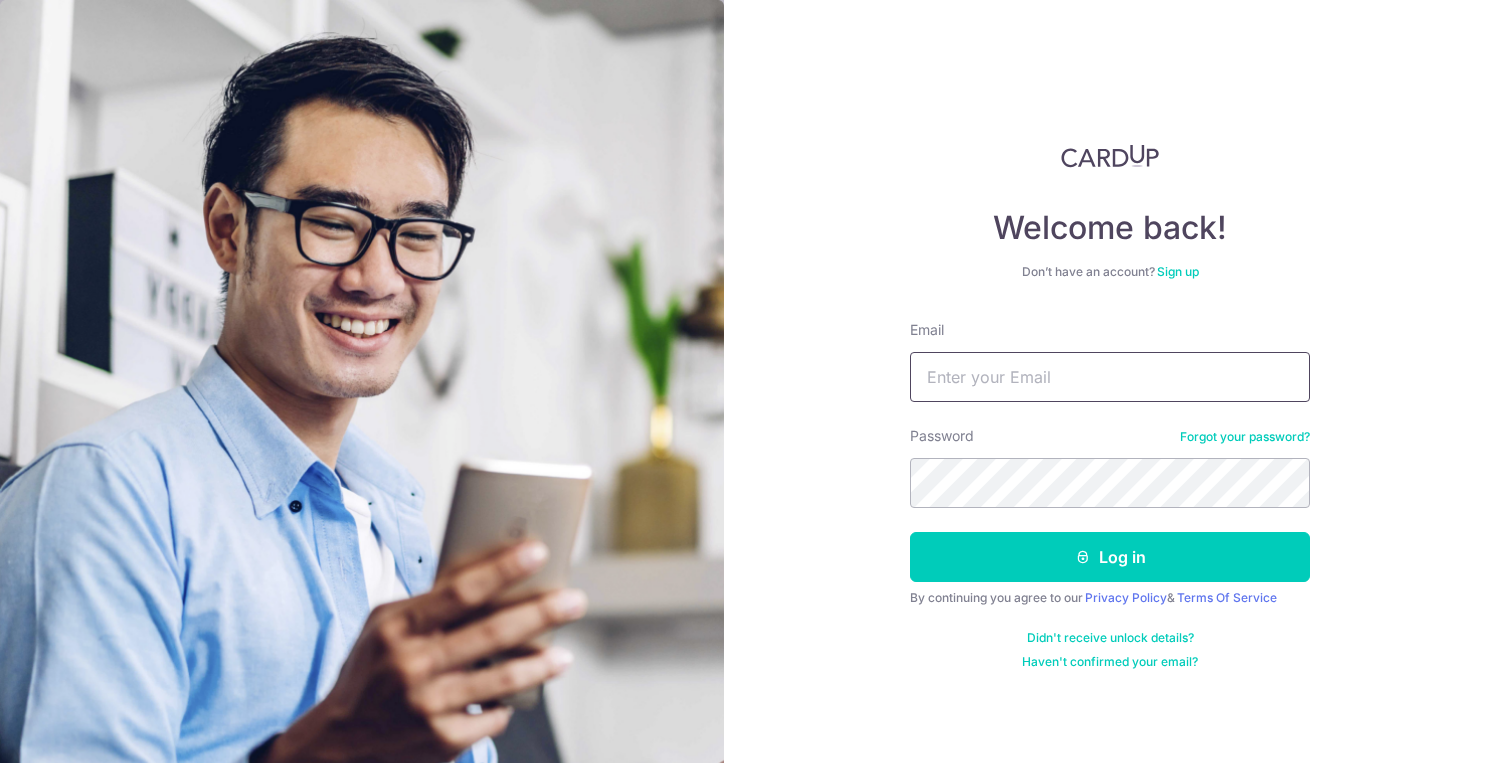 type on "achopra2000@yahoo.com" 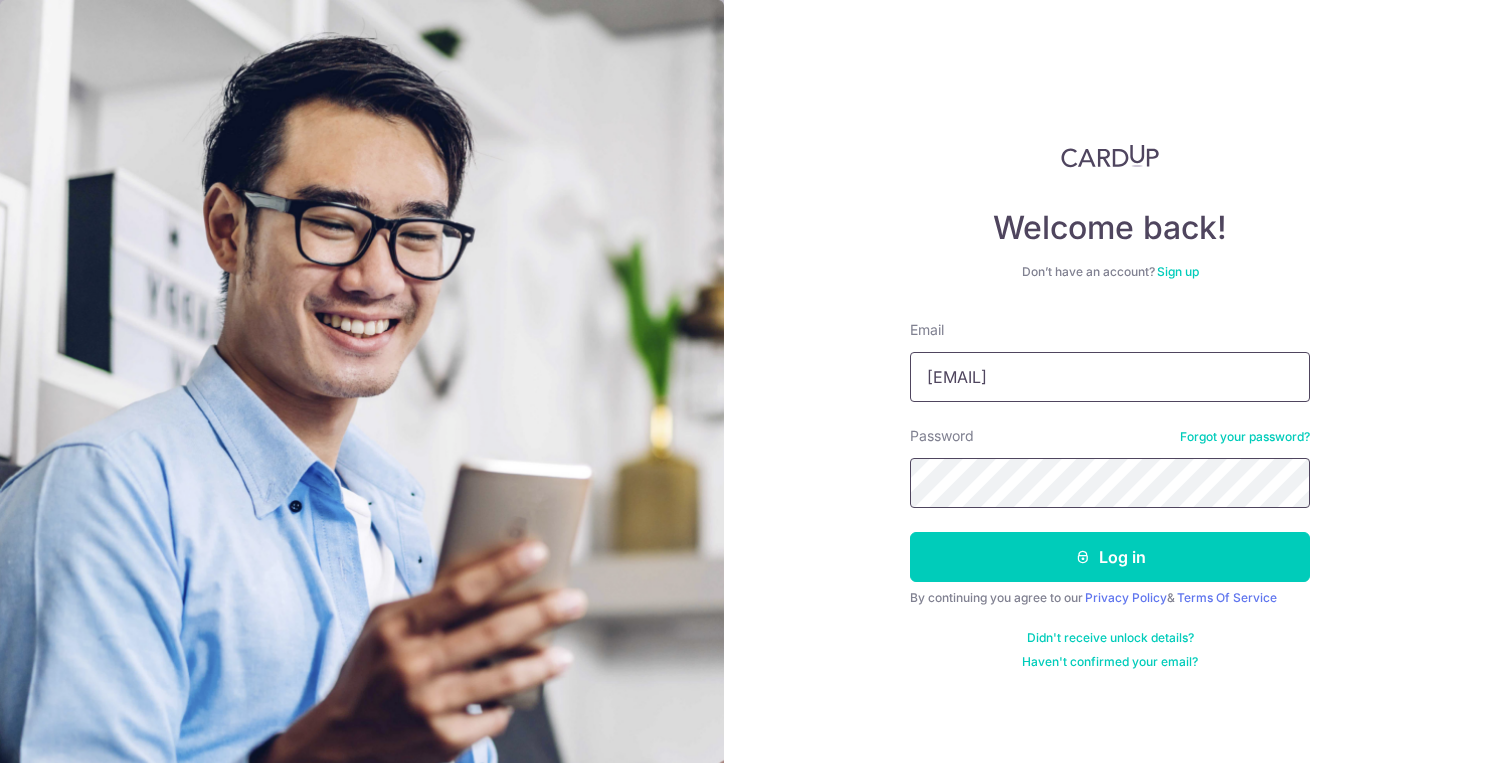click on "Log in" at bounding box center (1110, 557) 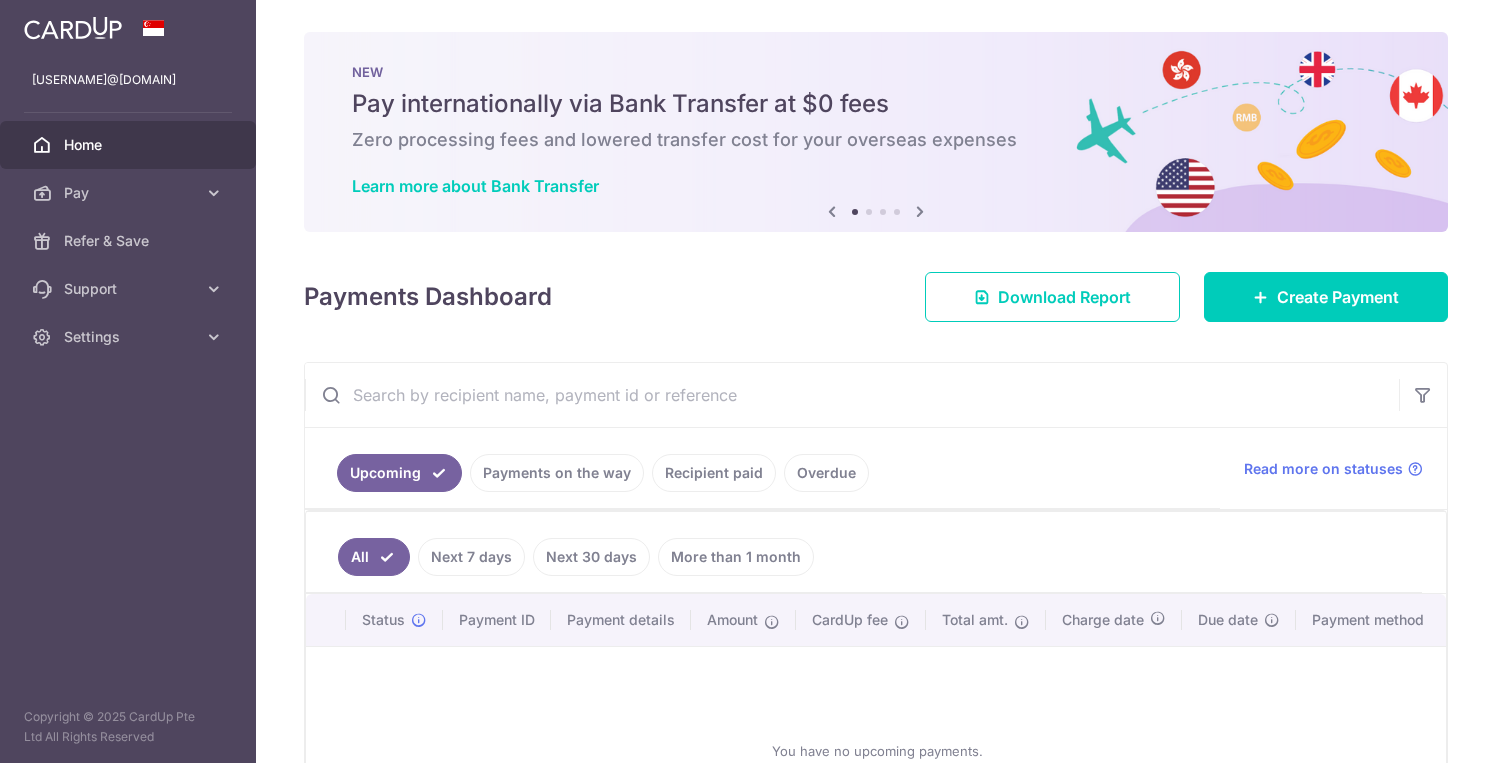 scroll, scrollTop: 0, scrollLeft: 0, axis: both 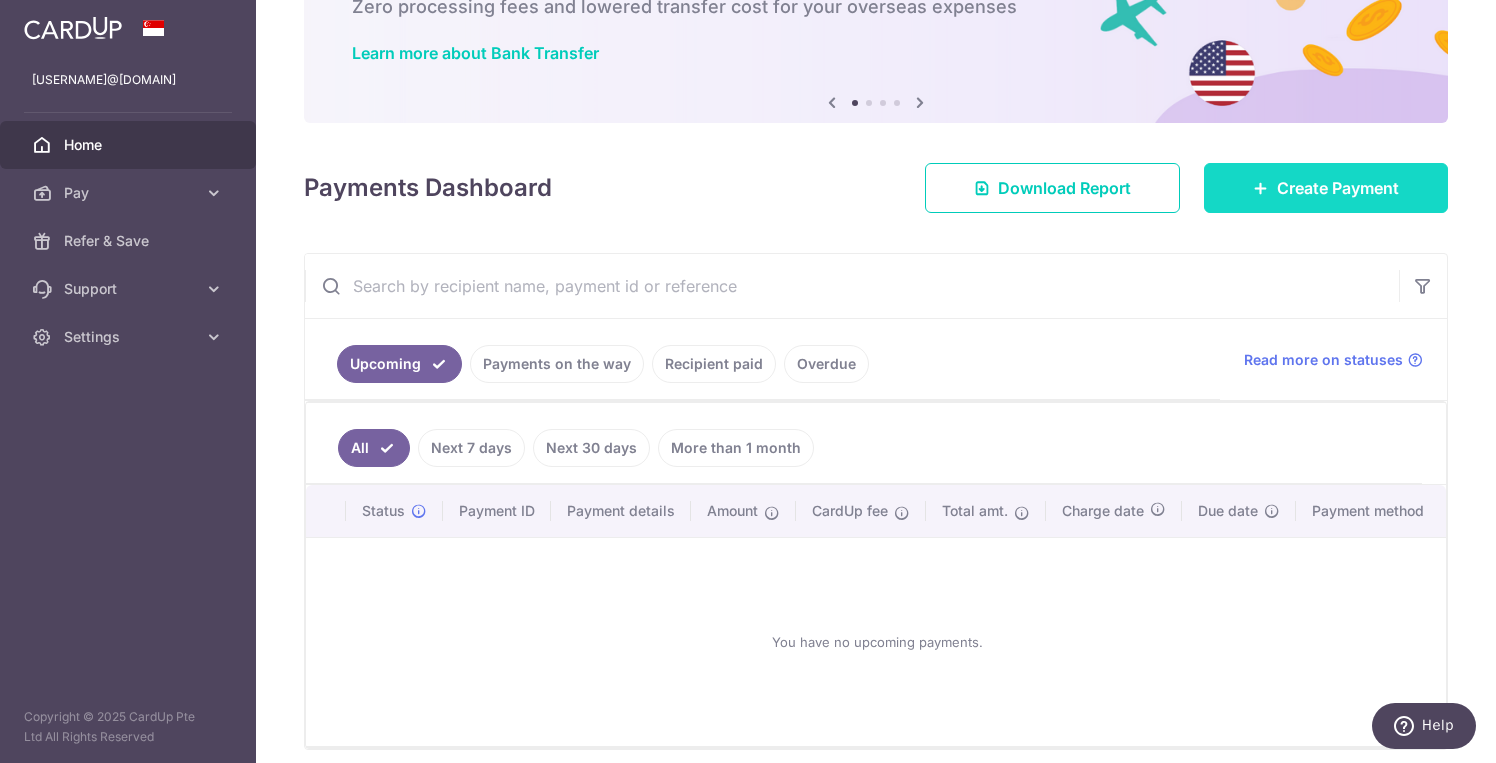 click on "Create Payment" at bounding box center [1338, 188] 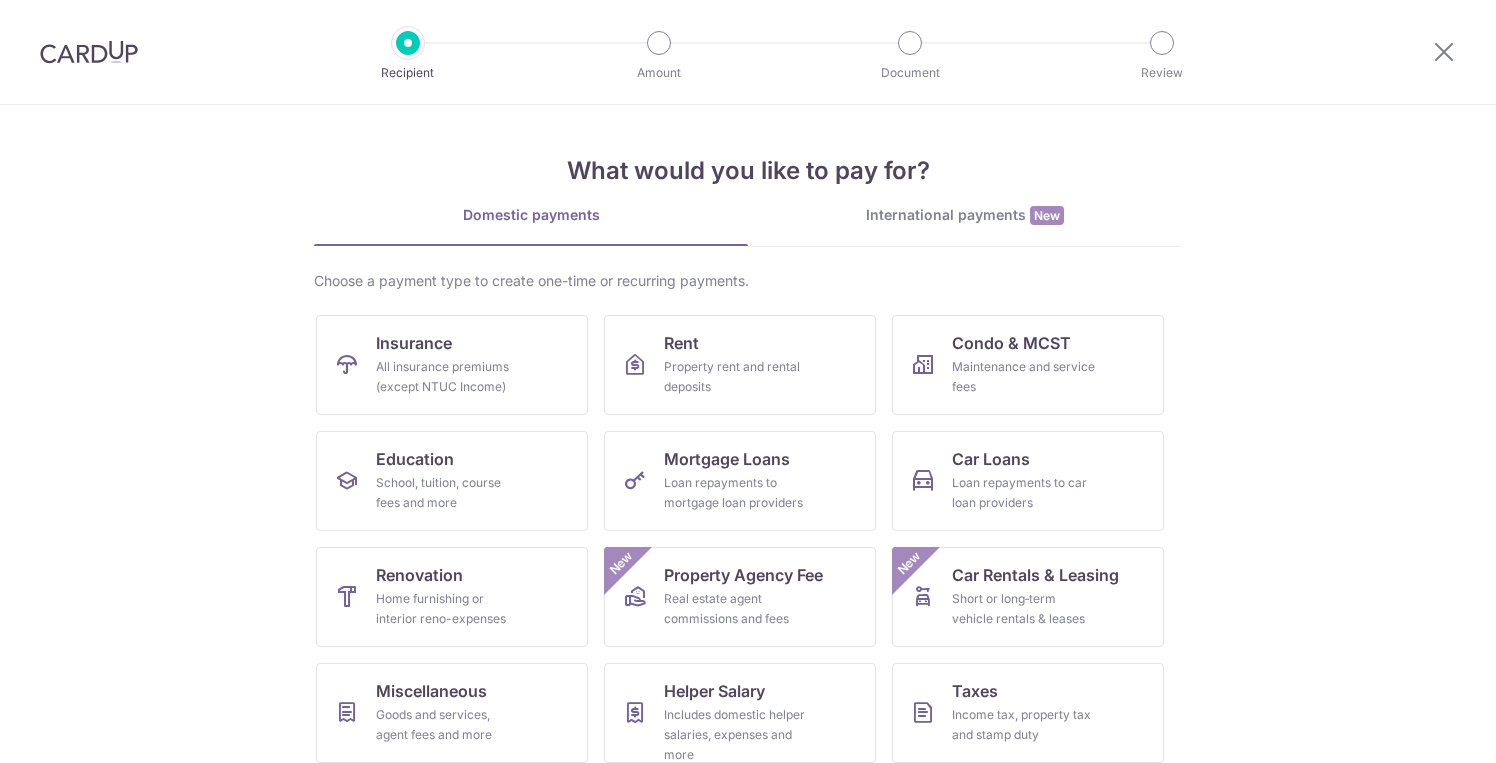 scroll, scrollTop: 0, scrollLeft: 0, axis: both 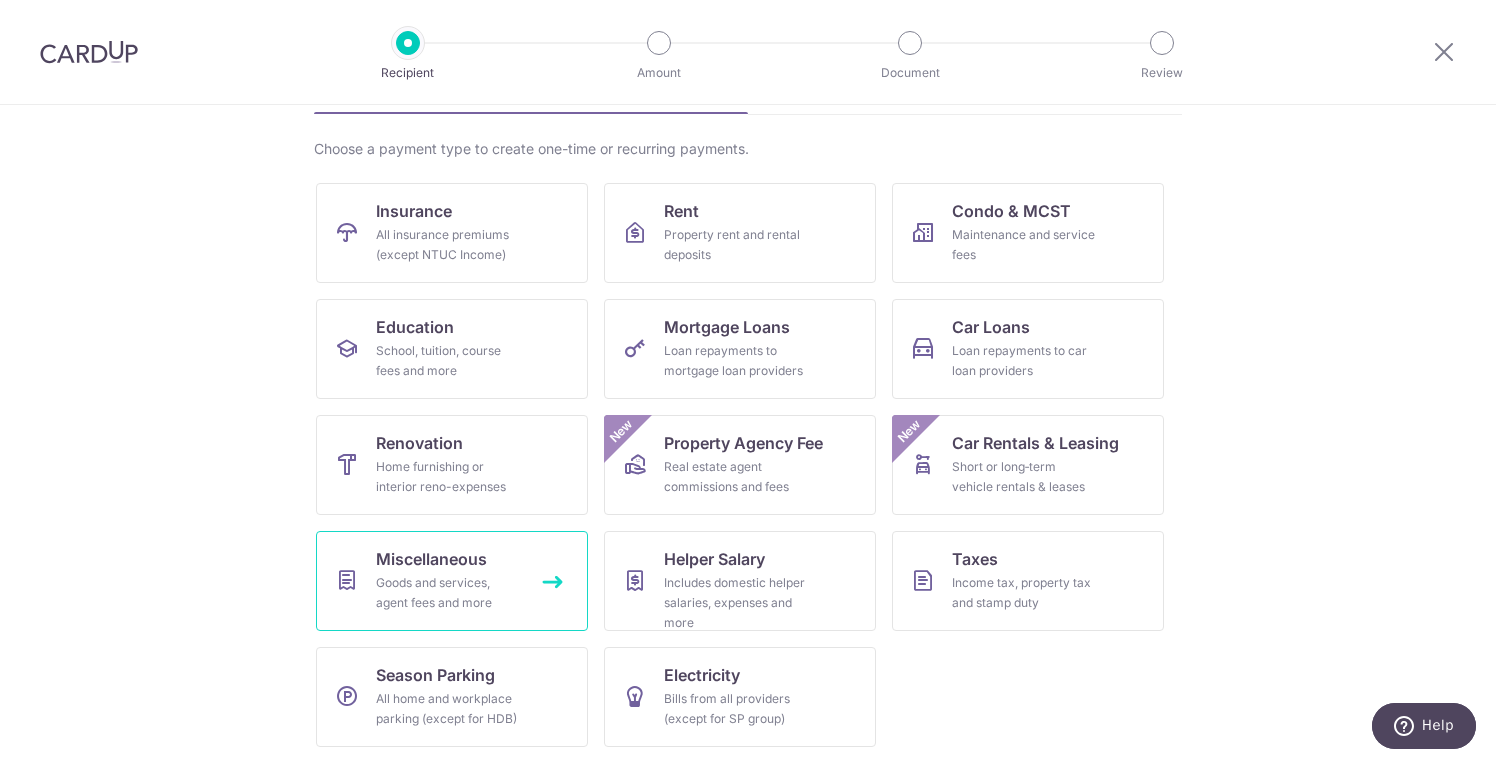 click on "Goods and services, agent fees and more" at bounding box center [448, 593] 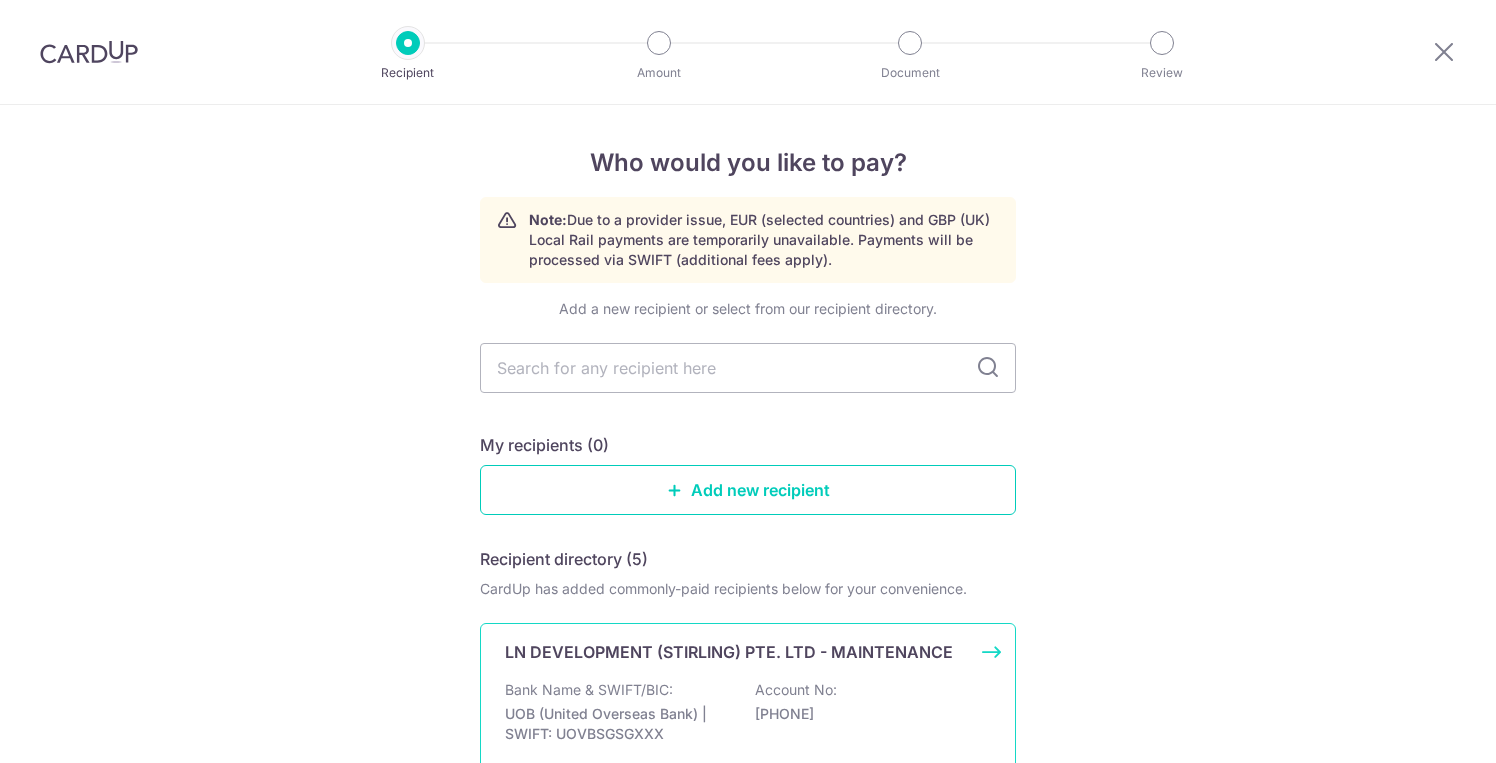 scroll, scrollTop: 0, scrollLeft: 0, axis: both 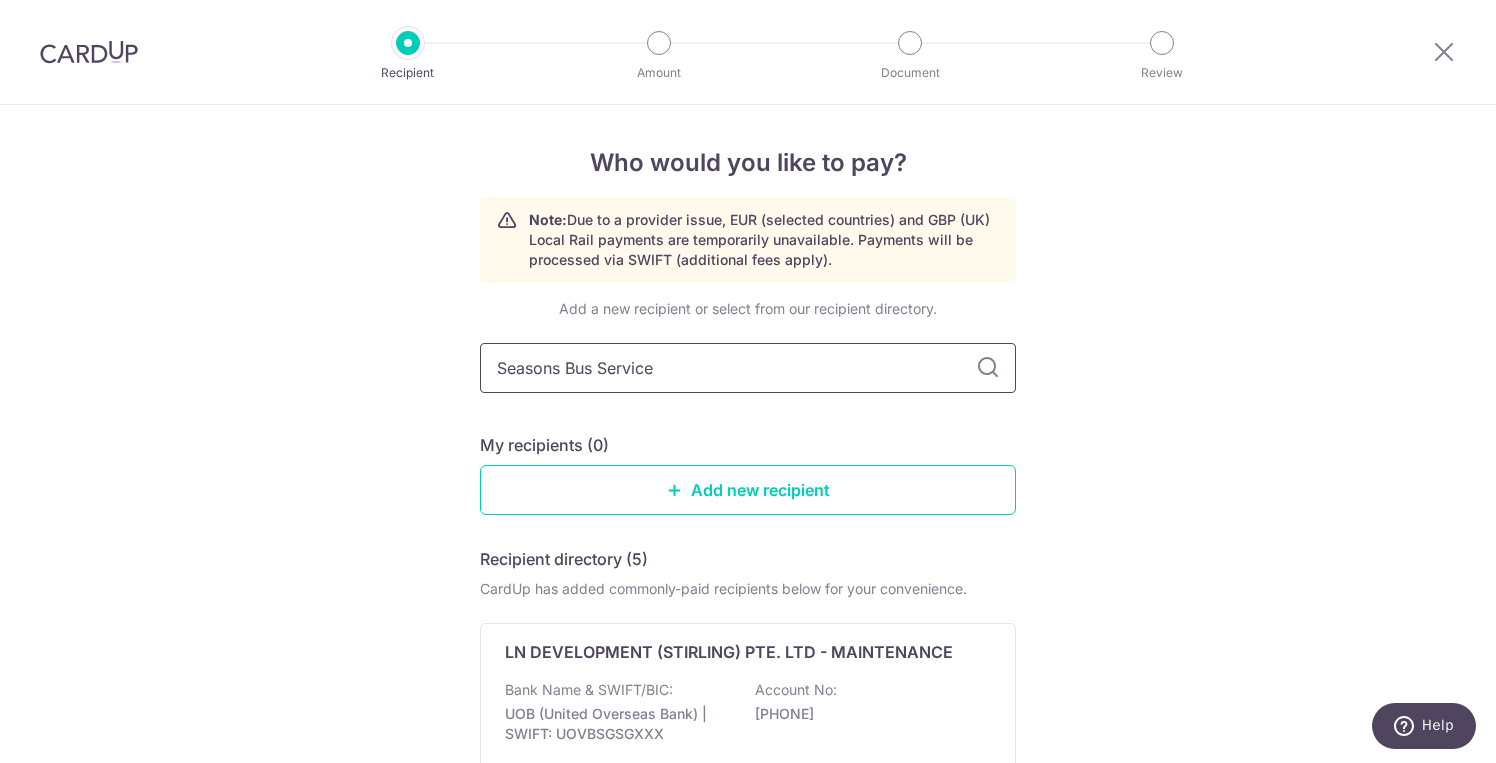 type on "Seasons Bus Services" 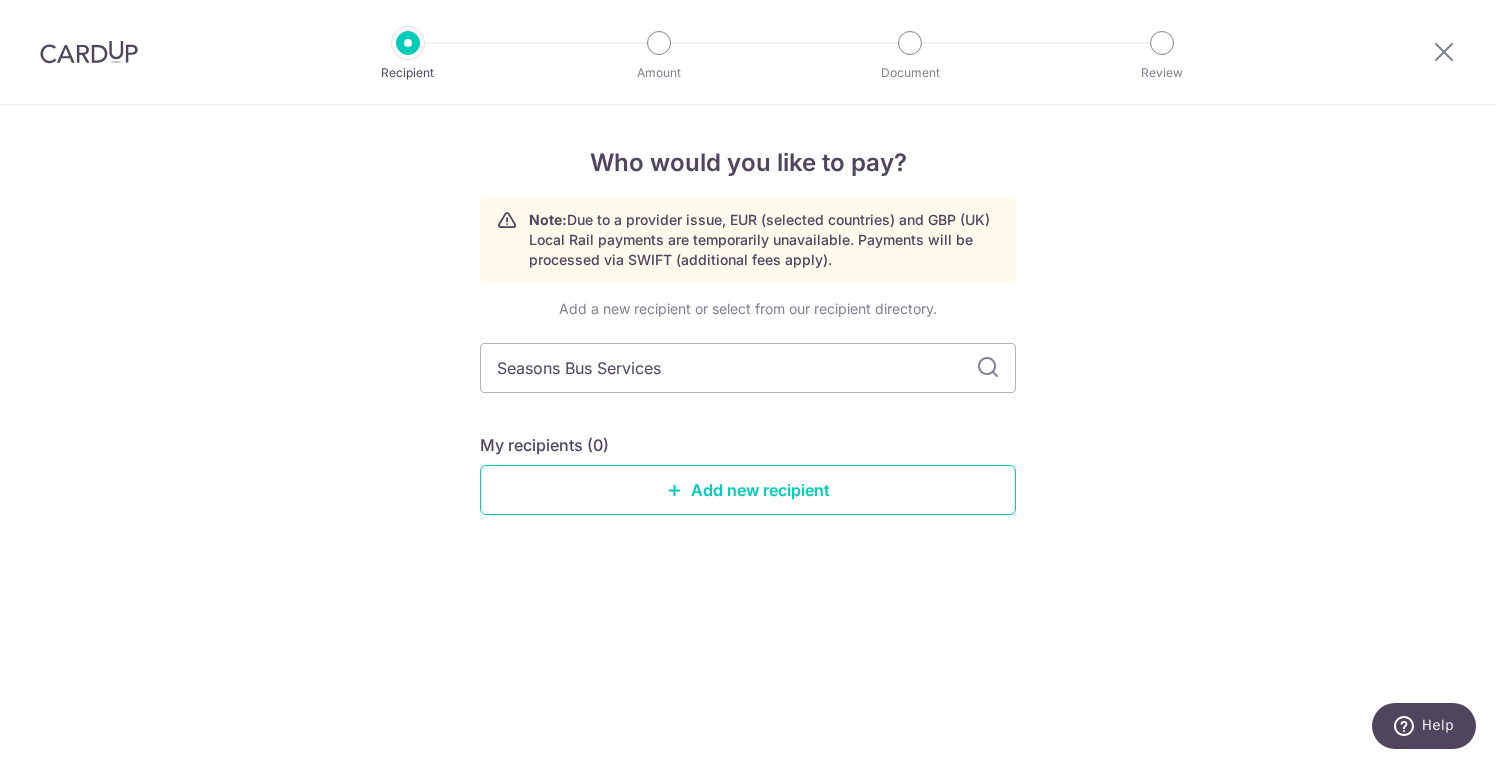 click at bounding box center (988, 368) 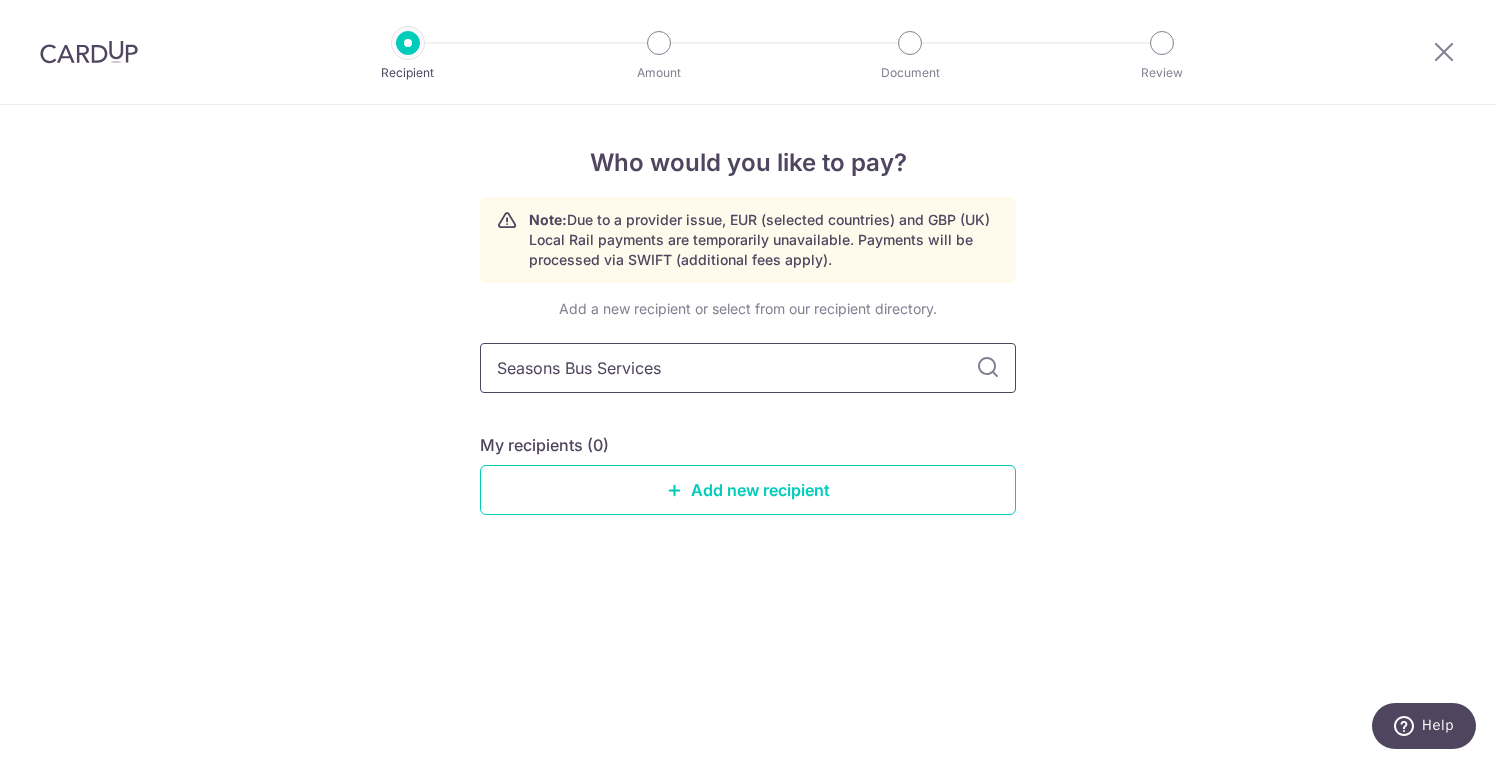 click on "Seasons Bus Services" at bounding box center [748, 368] 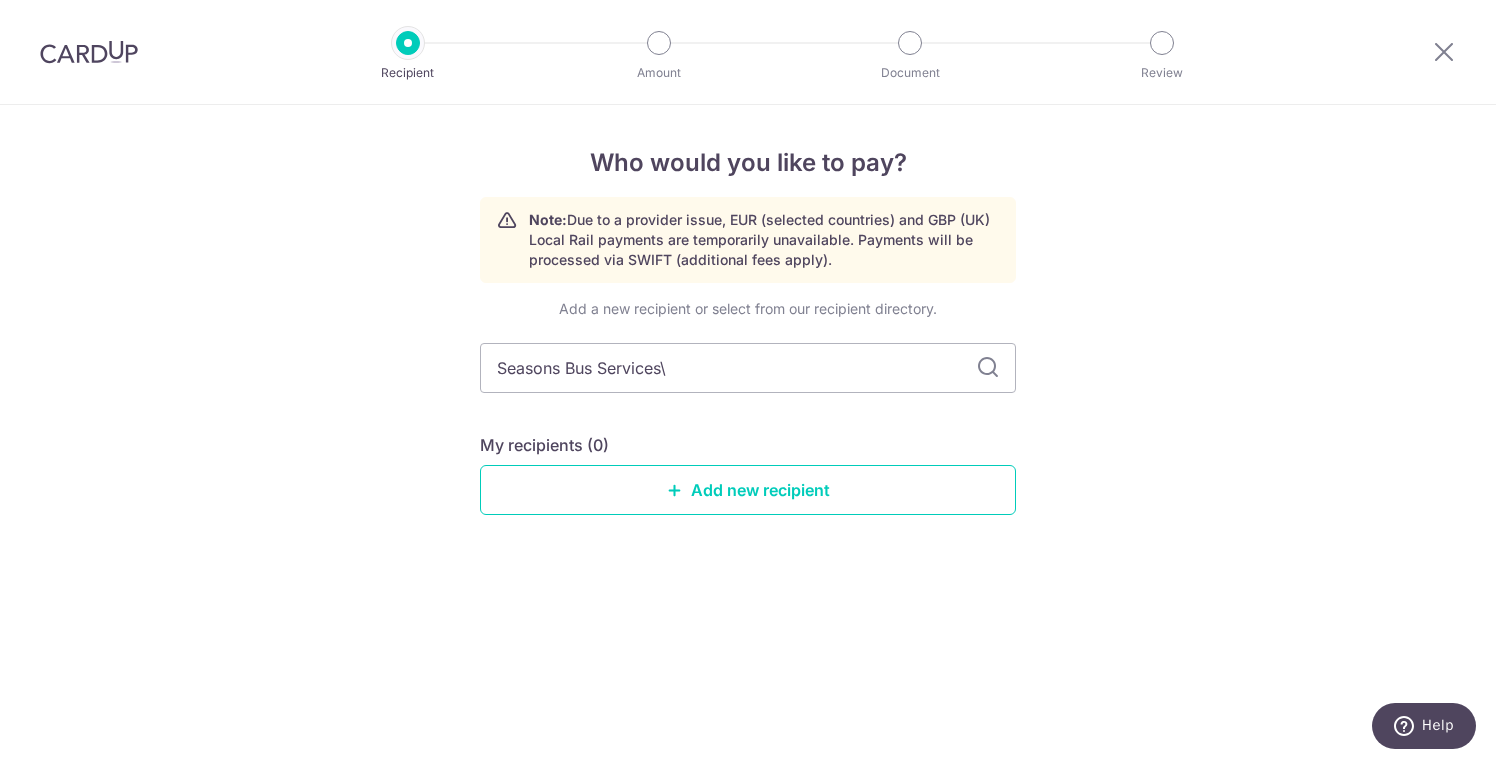 type on "Seasons Bus Services" 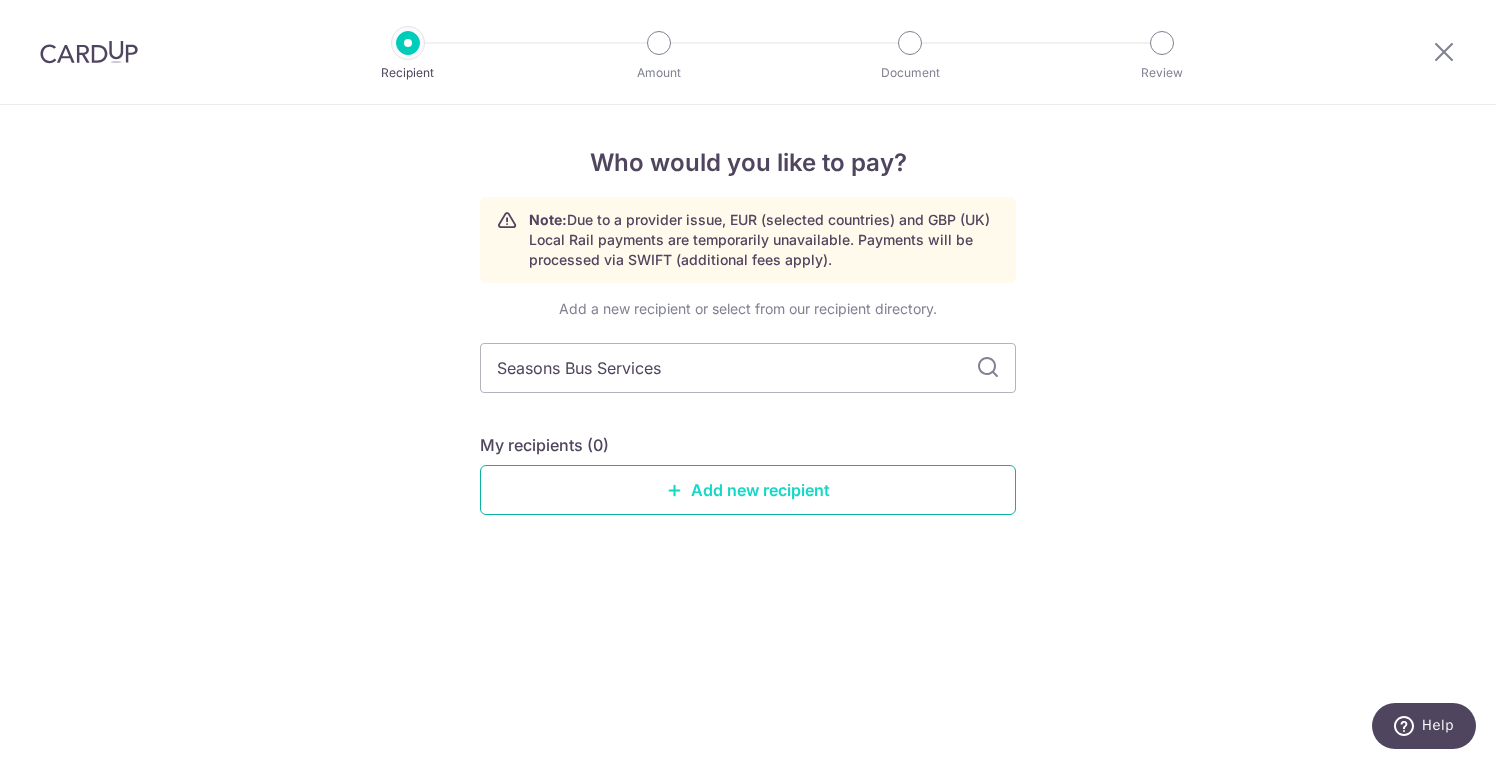 click on "Add new recipient" at bounding box center [748, 490] 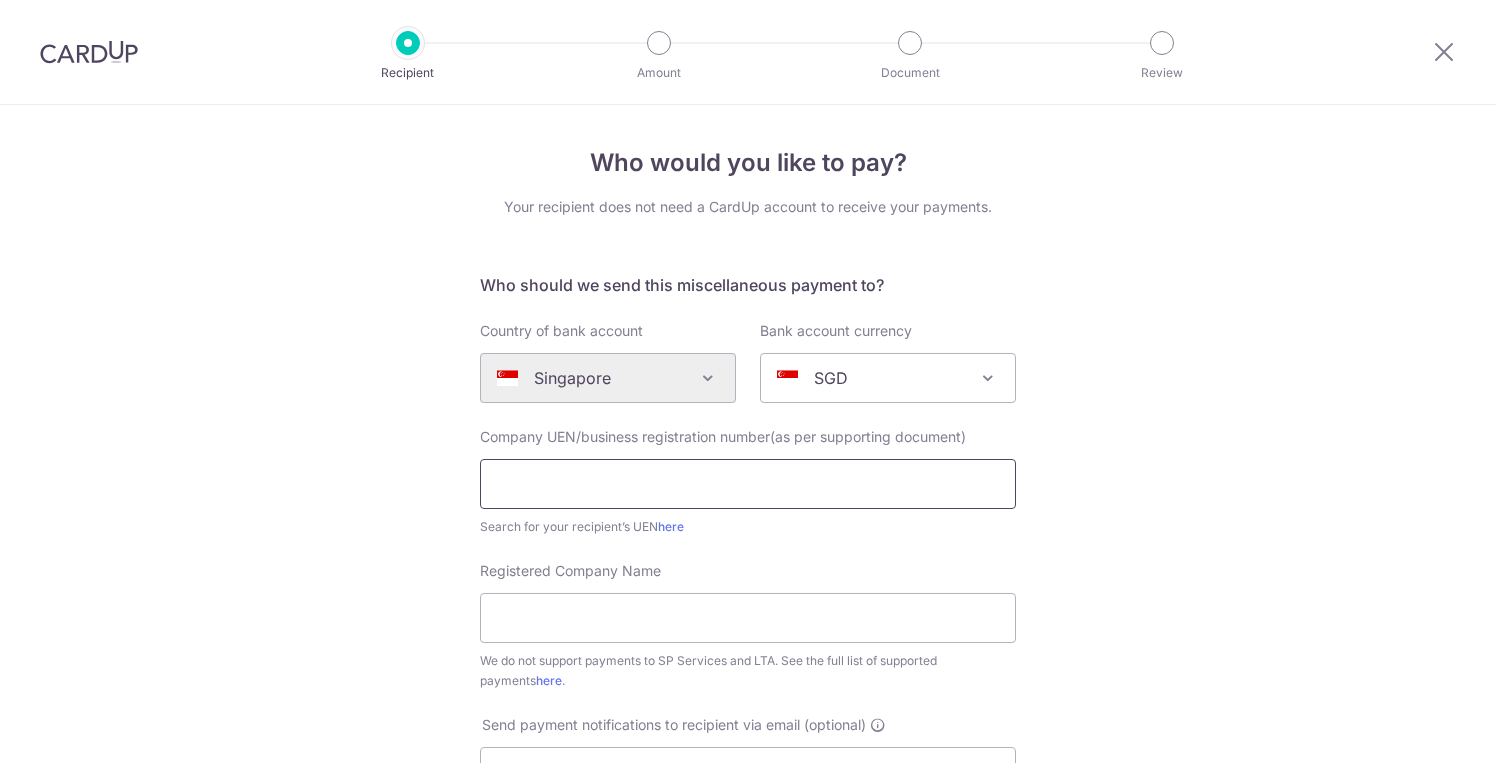 scroll, scrollTop: 0, scrollLeft: 0, axis: both 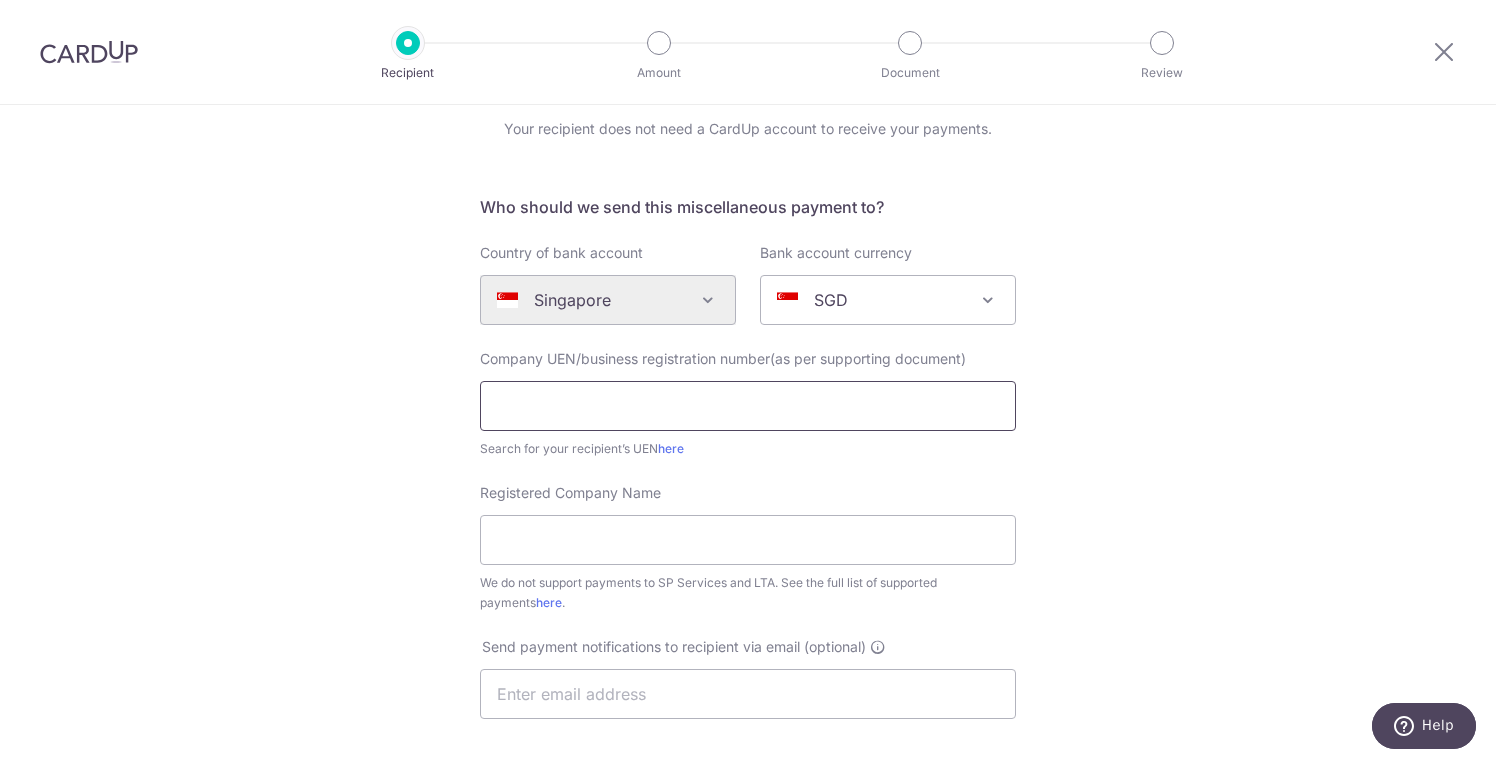 paste on "[NUMBER]" 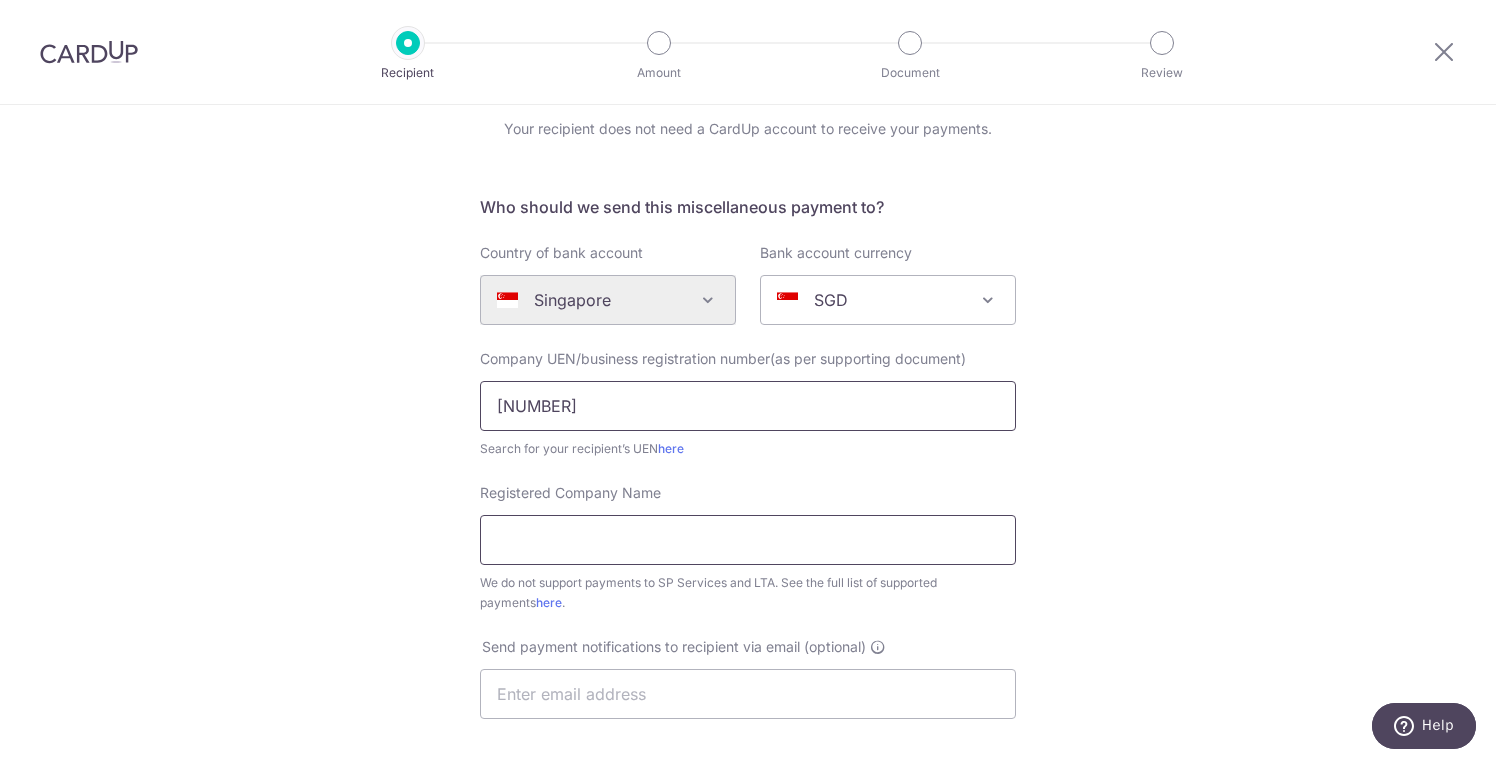 type on "[NUMBER]" 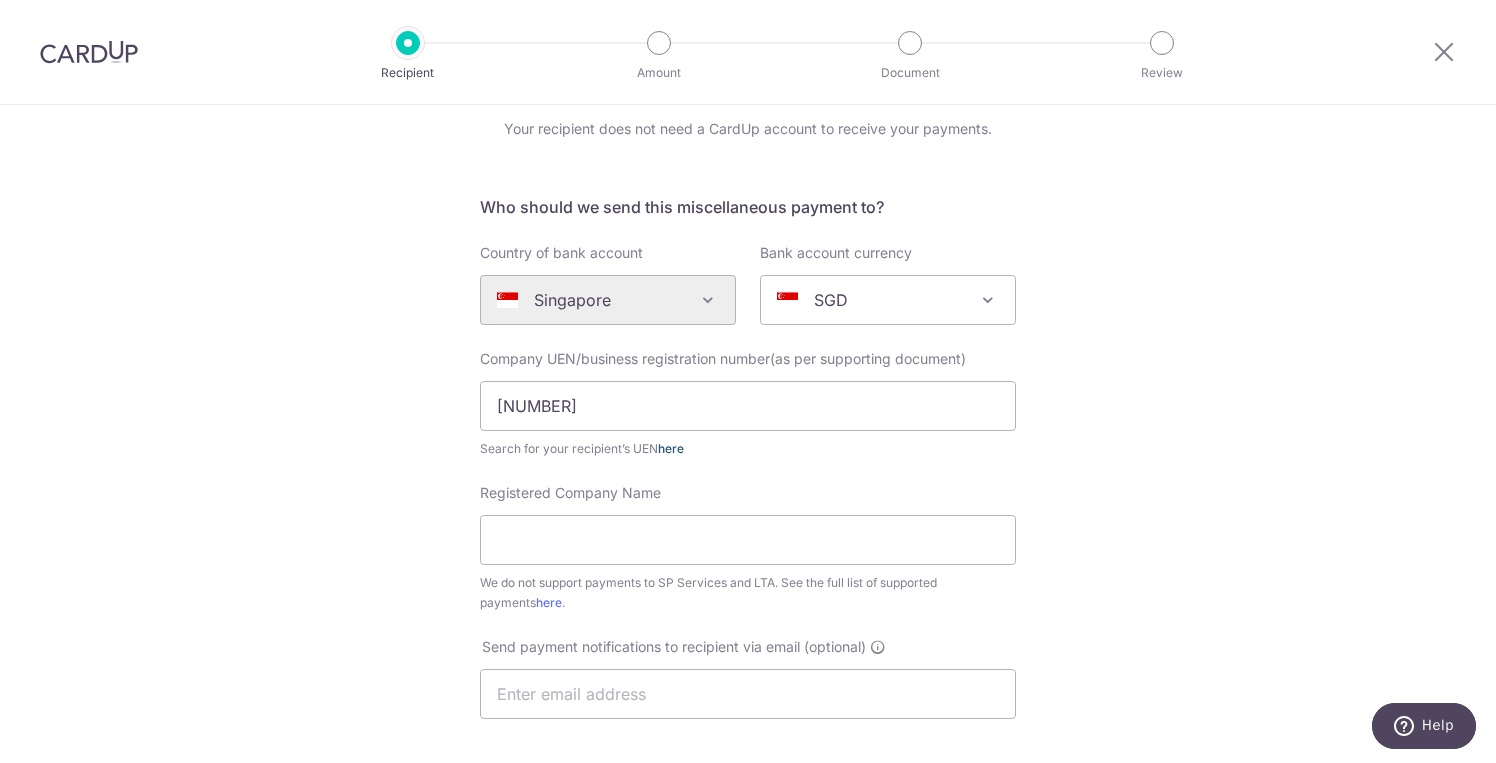 click on "here" at bounding box center (671, 448) 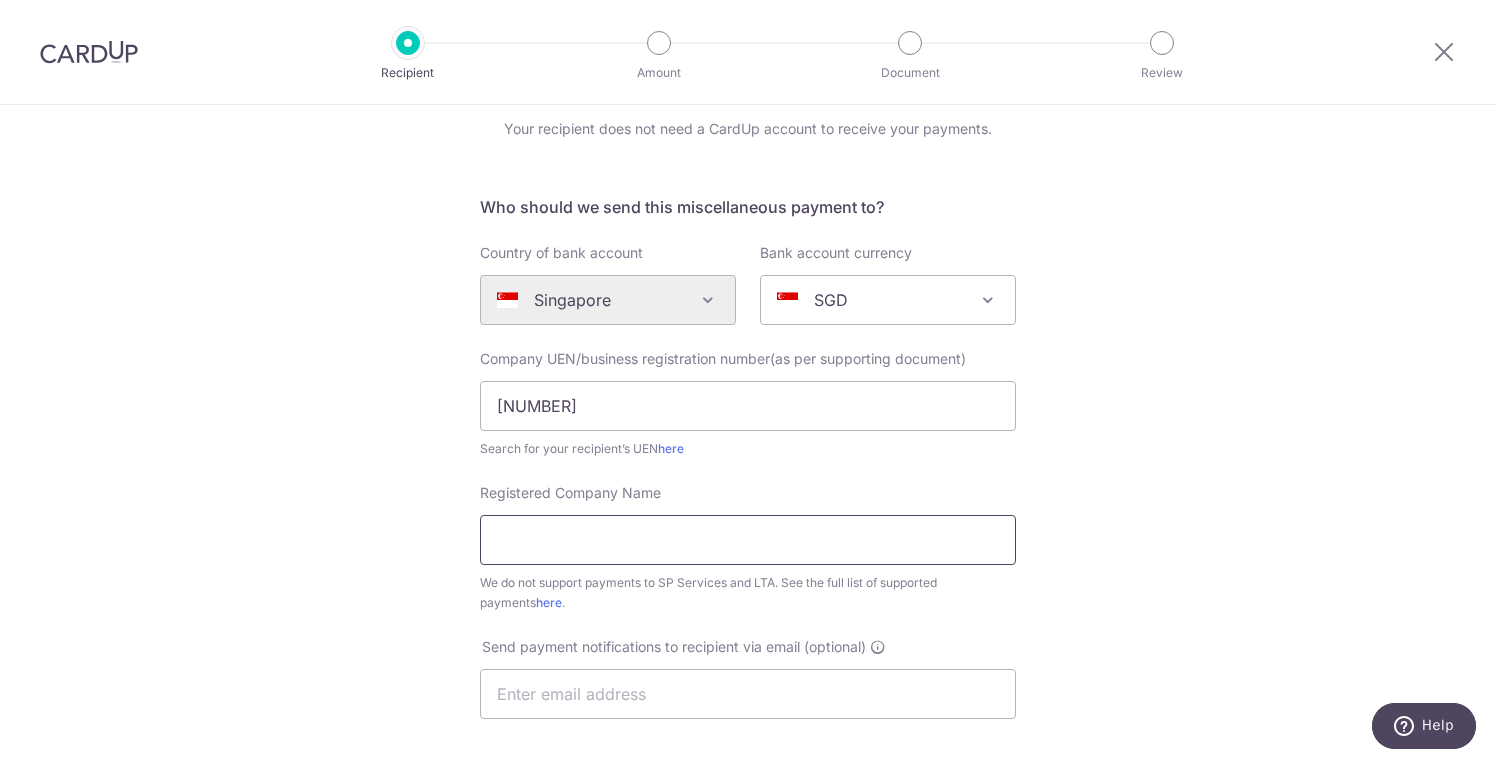 click on "Registered Company Name" at bounding box center (748, 540) 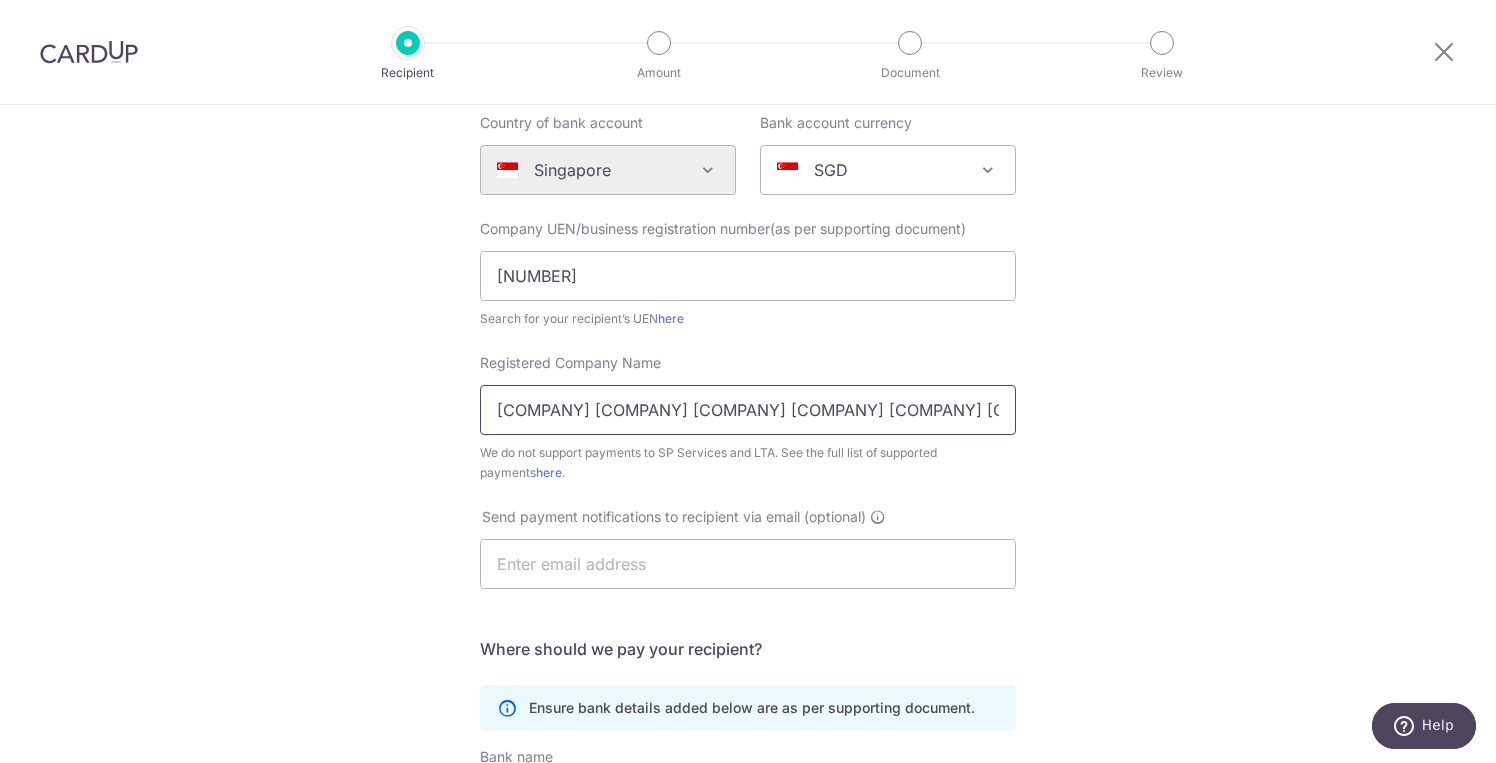 scroll, scrollTop: 215, scrollLeft: 0, axis: vertical 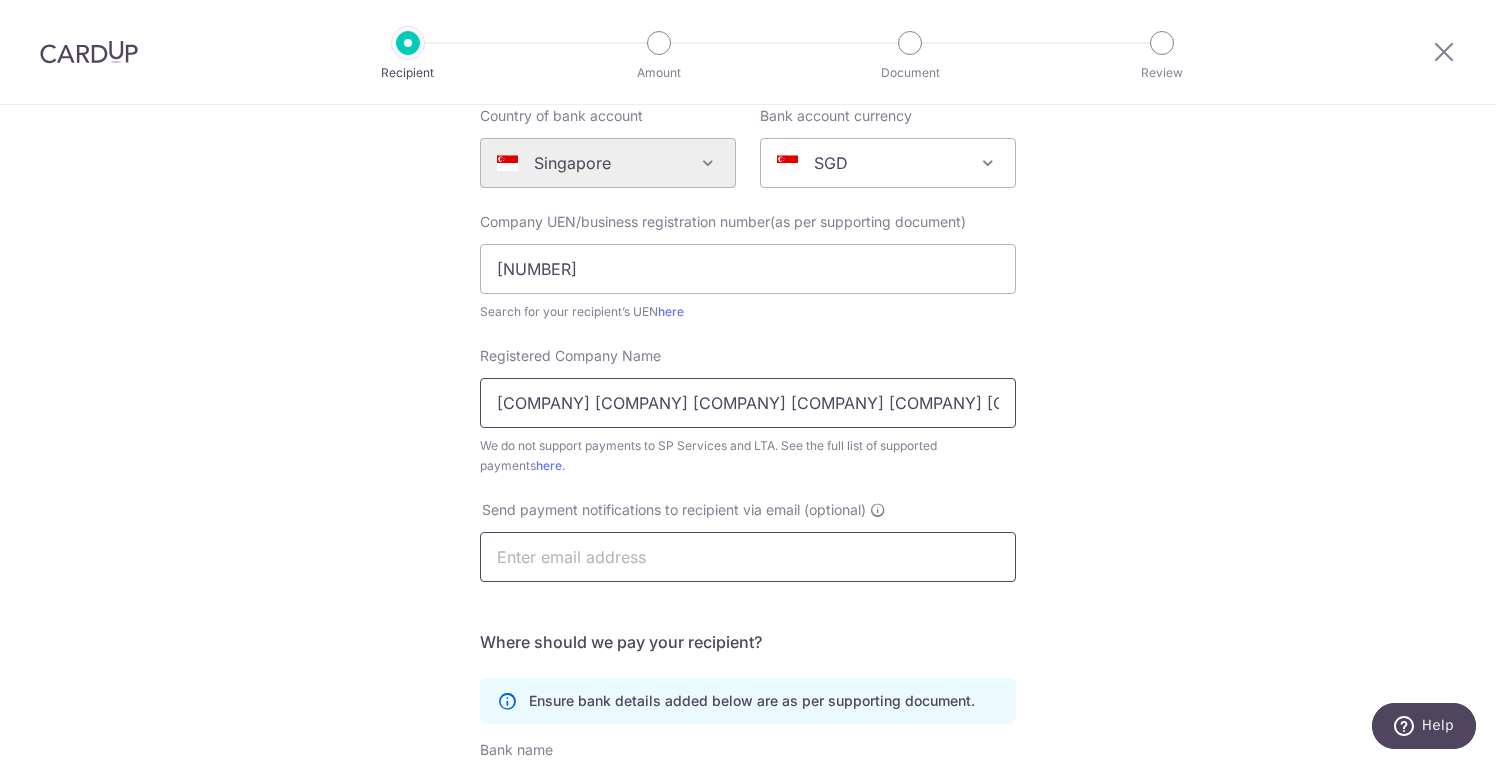 type on "SEASON BUS SERVIcEs Co PIE LTD" 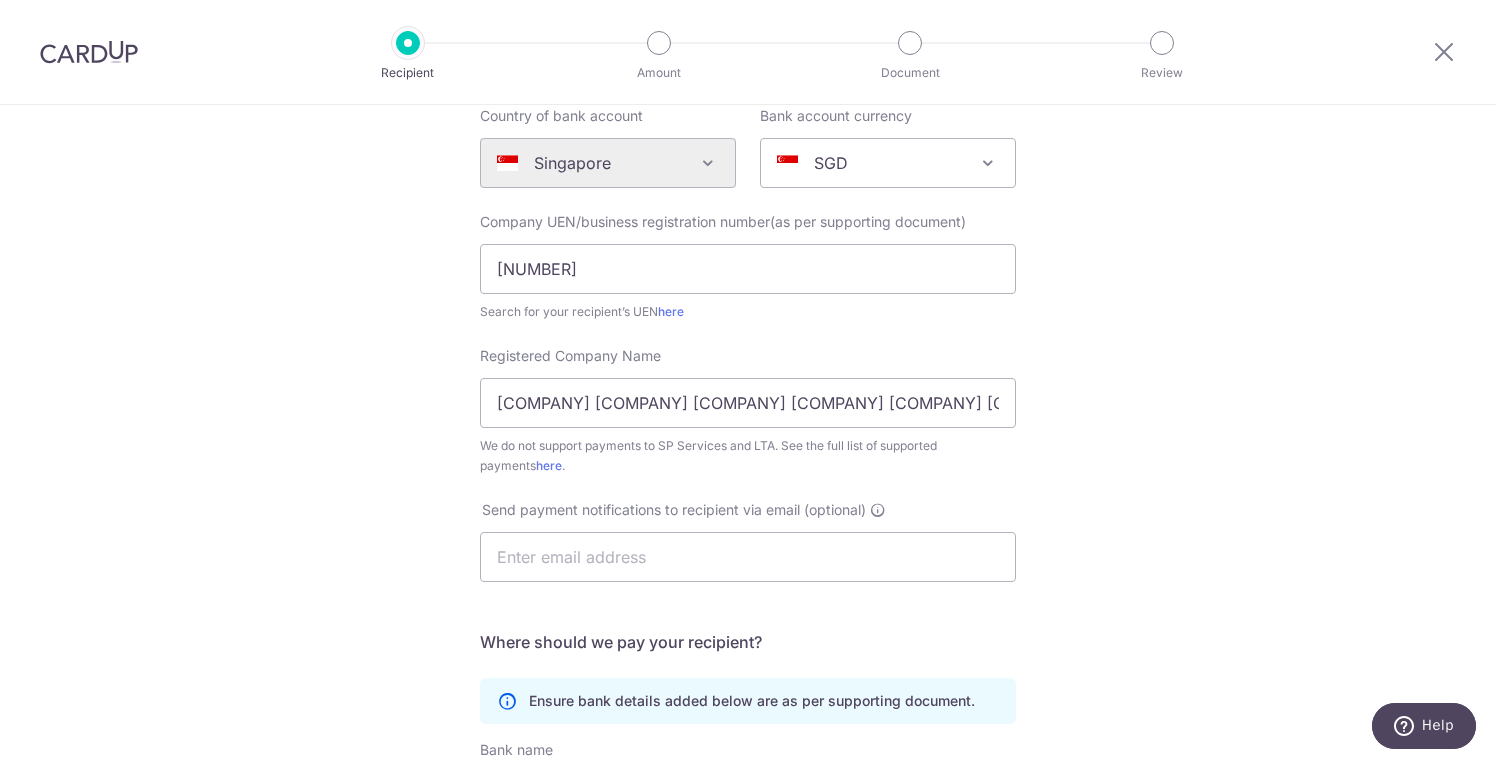 click on "Who would you like to pay?
Your recipient does not need a CardUp account to receive your payments.
Who should we send this miscellaneous payment to?
Country of bank account
Algeria
Andorra
Angola
Anguilla
Argentina
Armenia
Aruba
Australia
Austria
Azerbaijan
Bahrain
Bangladesh
Belgium
Bolivia
Bosnia and Herzegovina
Brazil
British Virgin Islands
Bulgaria
Canada
Chile
China
Colombia
Costa Rica
Croatia
Cyprus
Czech Republic
Denmark
Dominica
Dominican Republic
East Timor
Ecuador
Egypt
Estonia
Faroe Islands
Fiji
Finland
France
French Guiana
French Polynesia
French Southern Territories
Georgia
Germany
Greece
Greenland
Grenada
Guernsey
Guyana
Honduras
Hong Kong
Hungary
Iceland
India
Indonesia
Ireland
Isle of Man
Israel
Italy
Japan
Jersey
Kazakhstan
Kosovo
Kuwait
Kyrgyzstan" at bounding box center [748, 510] 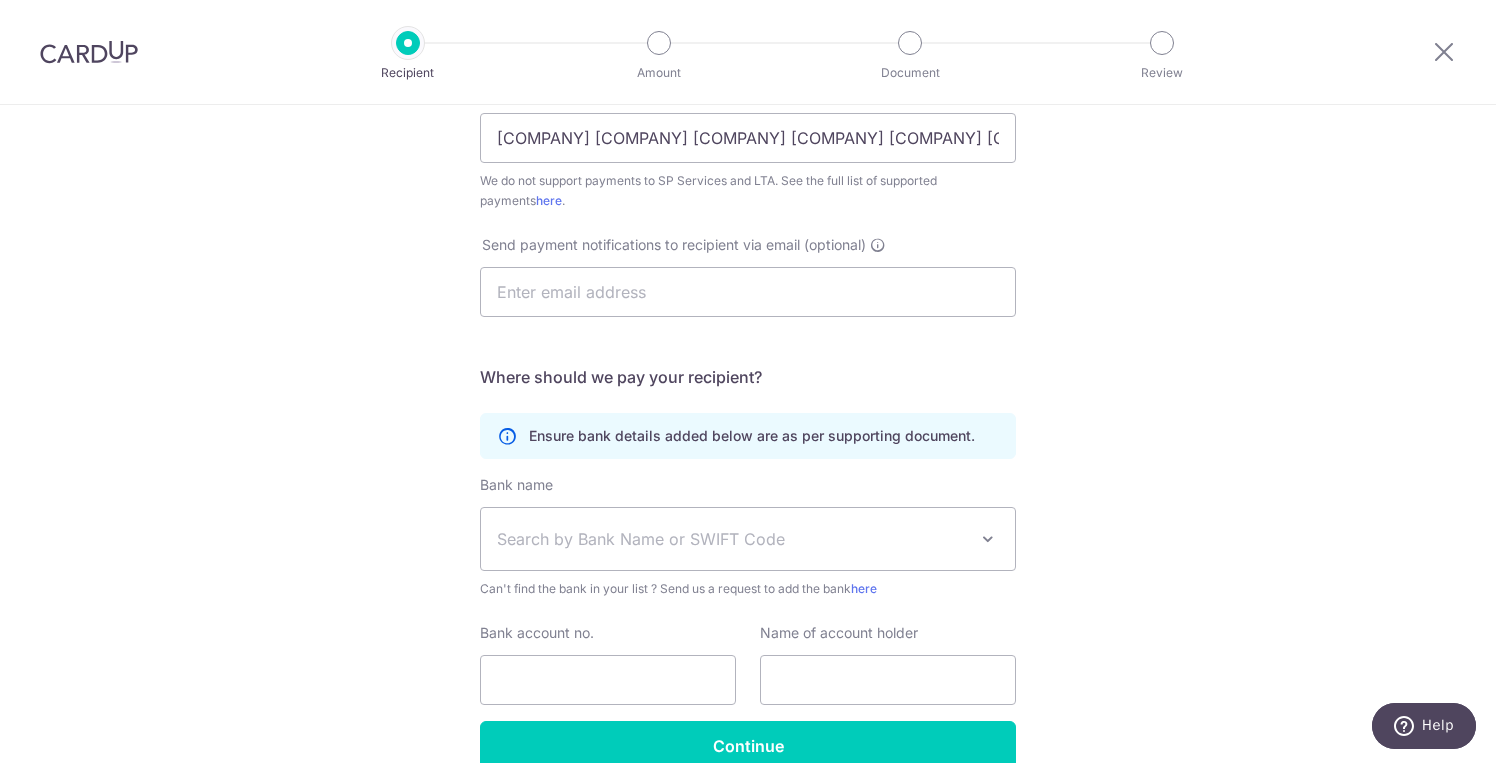 scroll, scrollTop: 482, scrollLeft: 0, axis: vertical 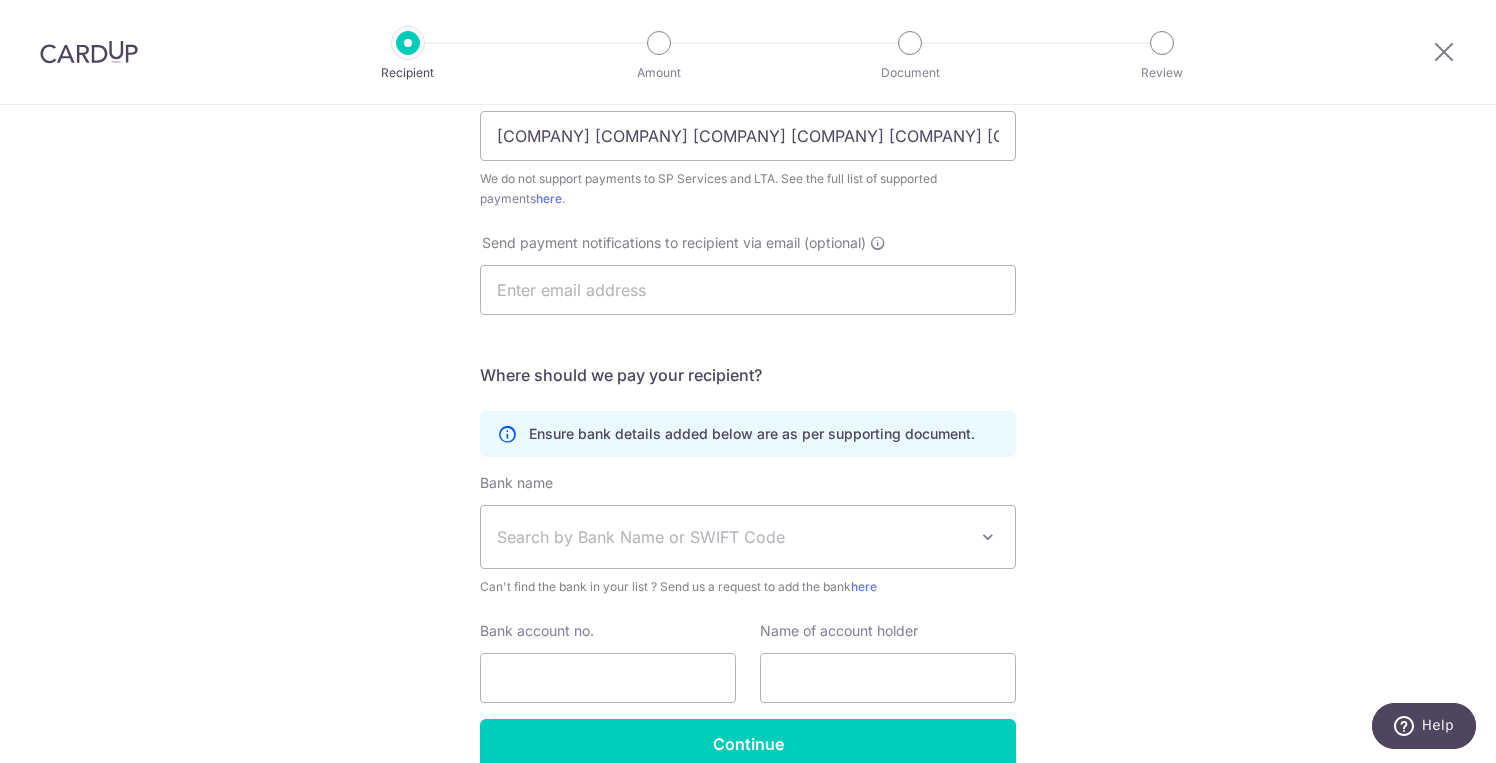 click on "Search by Bank Name or SWIFT Code" at bounding box center (732, 537) 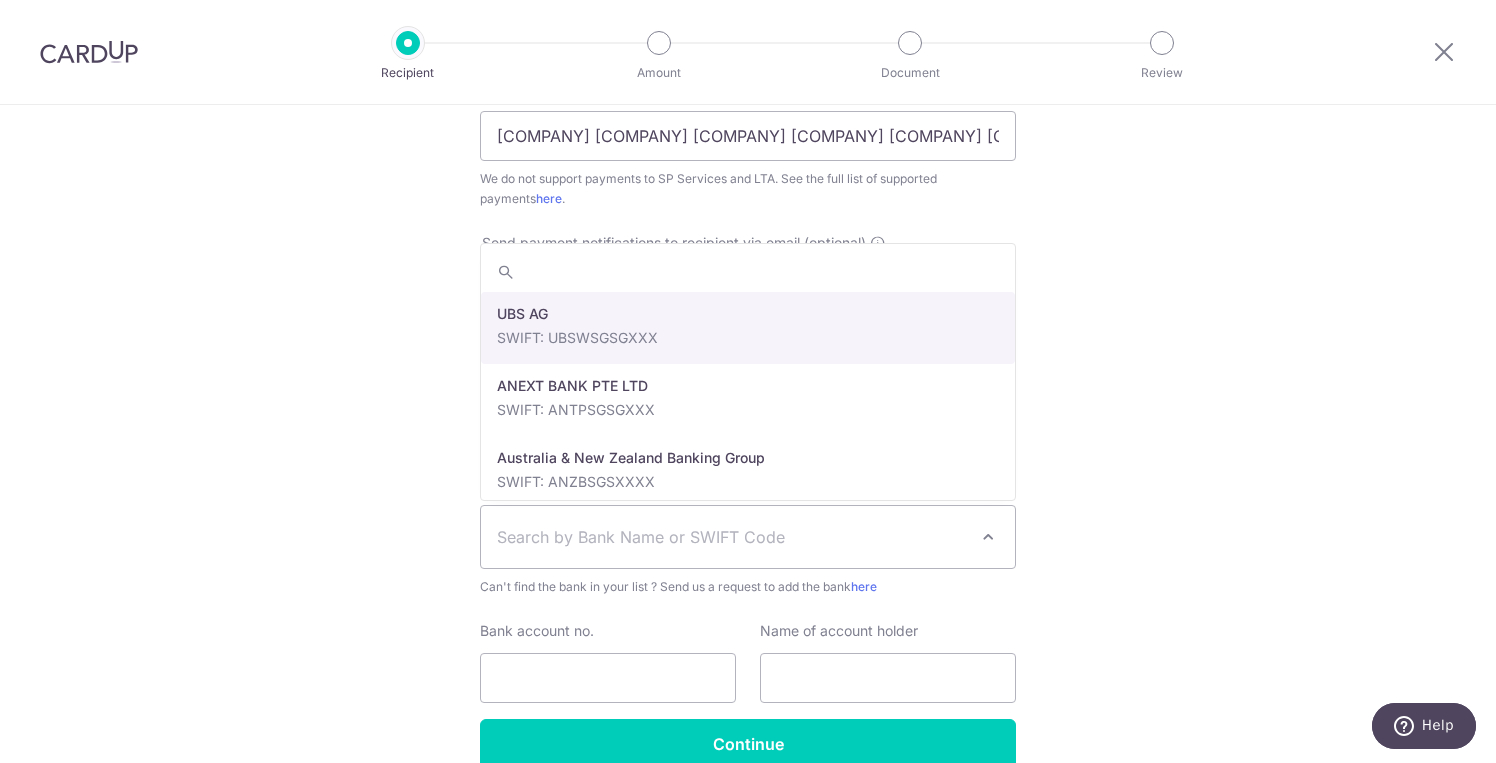 click on "Who would you like to pay?
Your recipient does not need a CardUp account to receive your payments.
Who should we send this miscellaneous payment to?
Country of bank account
Algeria
Andorra
Angola
Anguilla
Argentina
Armenia
Aruba
Australia
Austria
Azerbaijan
Bahrain
Bangladesh
Belgium
Bolivia
Bosnia and Herzegovina
Brazil
British Virgin Islands
Bulgaria
Canada
Chile
China
Colombia
Costa Rica
Croatia
Cyprus
Czech Republic
Denmark
Dominica
Dominican Republic
East Timor
Ecuador
Egypt
Estonia
Faroe Islands
Fiji
Finland
France
French Guiana
French Polynesia
French Southern Territories
Georgia
Germany
Greece
Greenland
Grenada
Guernsey
Guyana
Honduras
Hong Kong
Hungary
Iceland
India
Indonesia
Ireland
Isle of Man
Israel
Italy
Japan
Jersey
Kazakhstan
Kosovo
Kuwait
Kyrgyzstan" at bounding box center [748, 243] 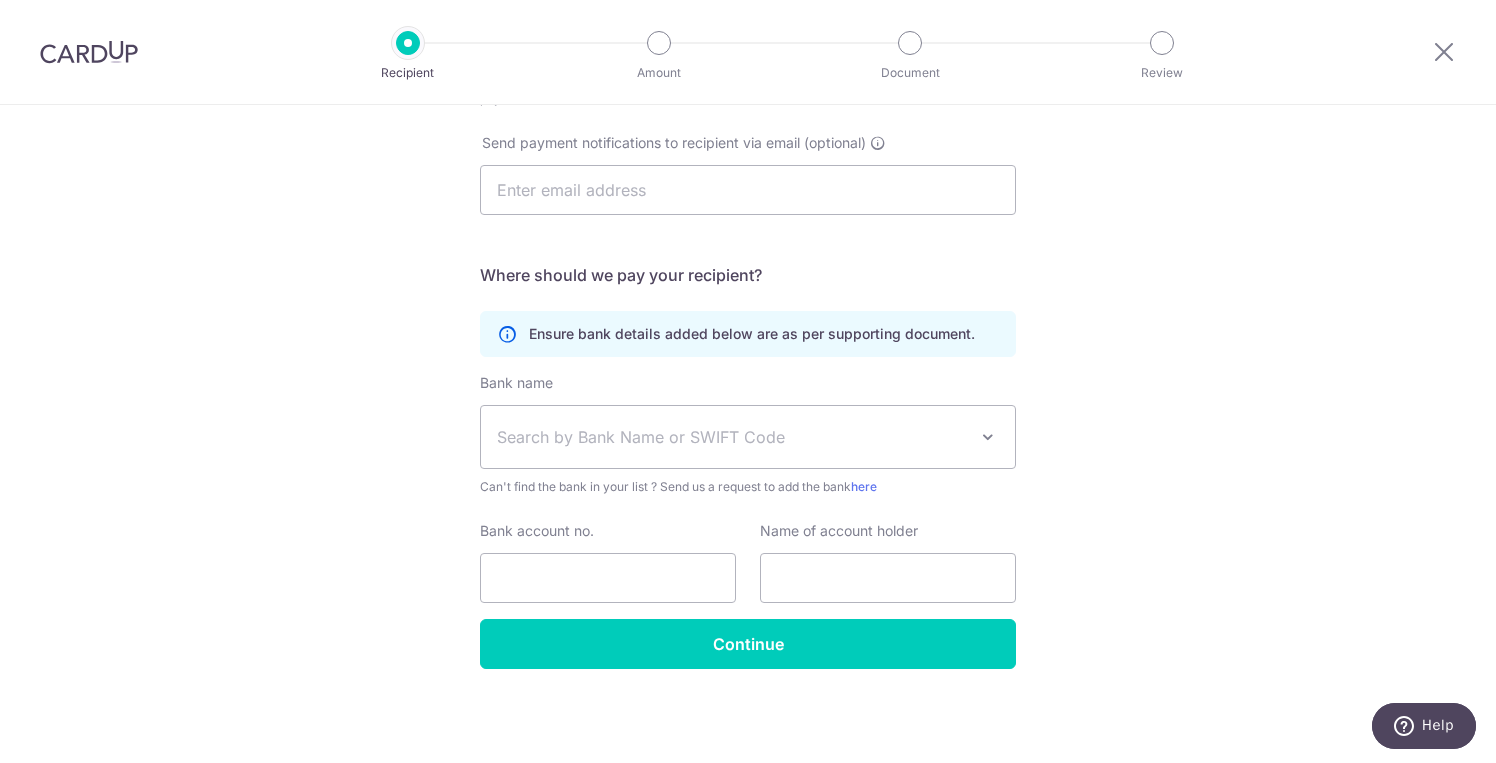 scroll, scrollTop: 582, scrollLeft: 0, axis: vertical 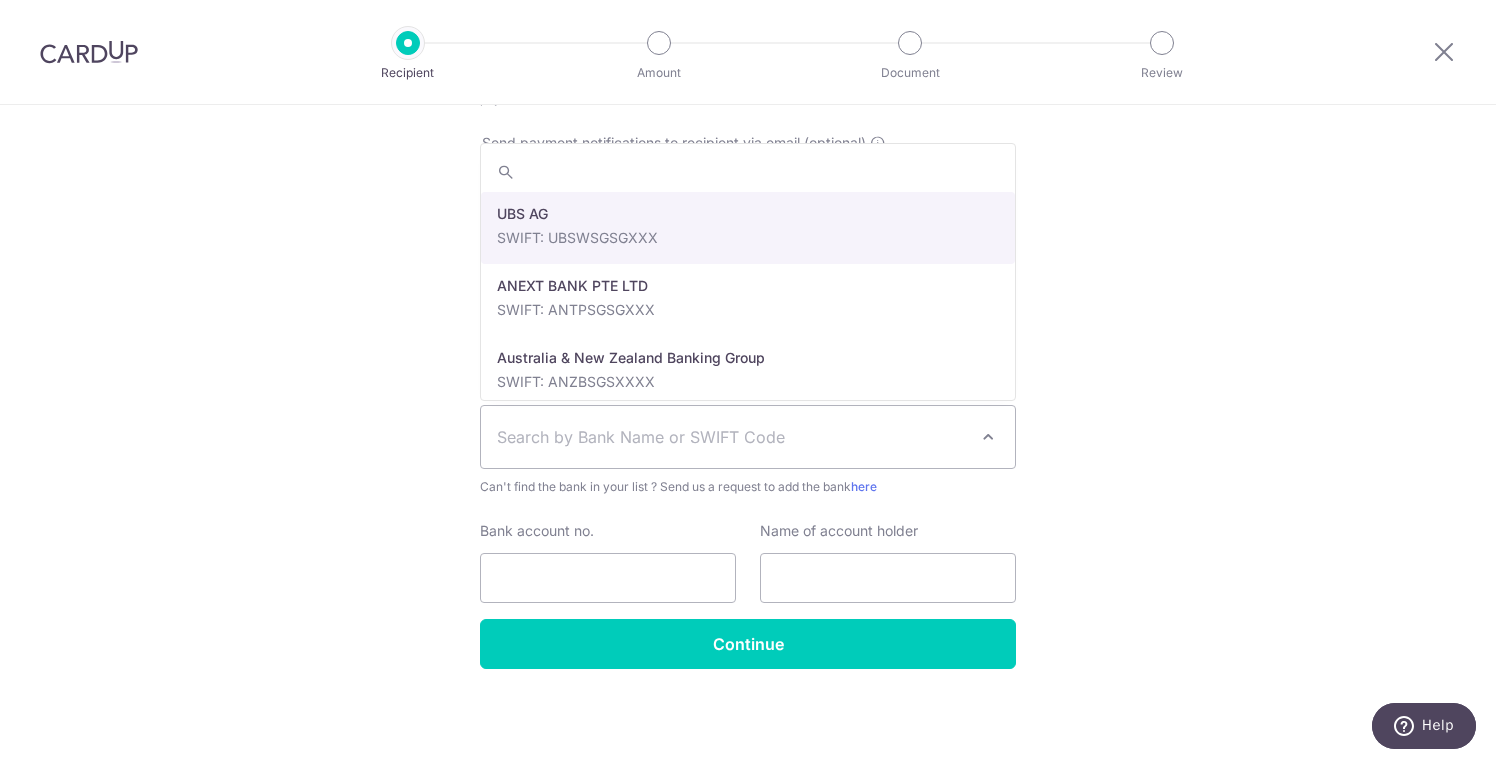 click on "Search by Bank Name or SWIFT Code" at bounding box center [732, 437] 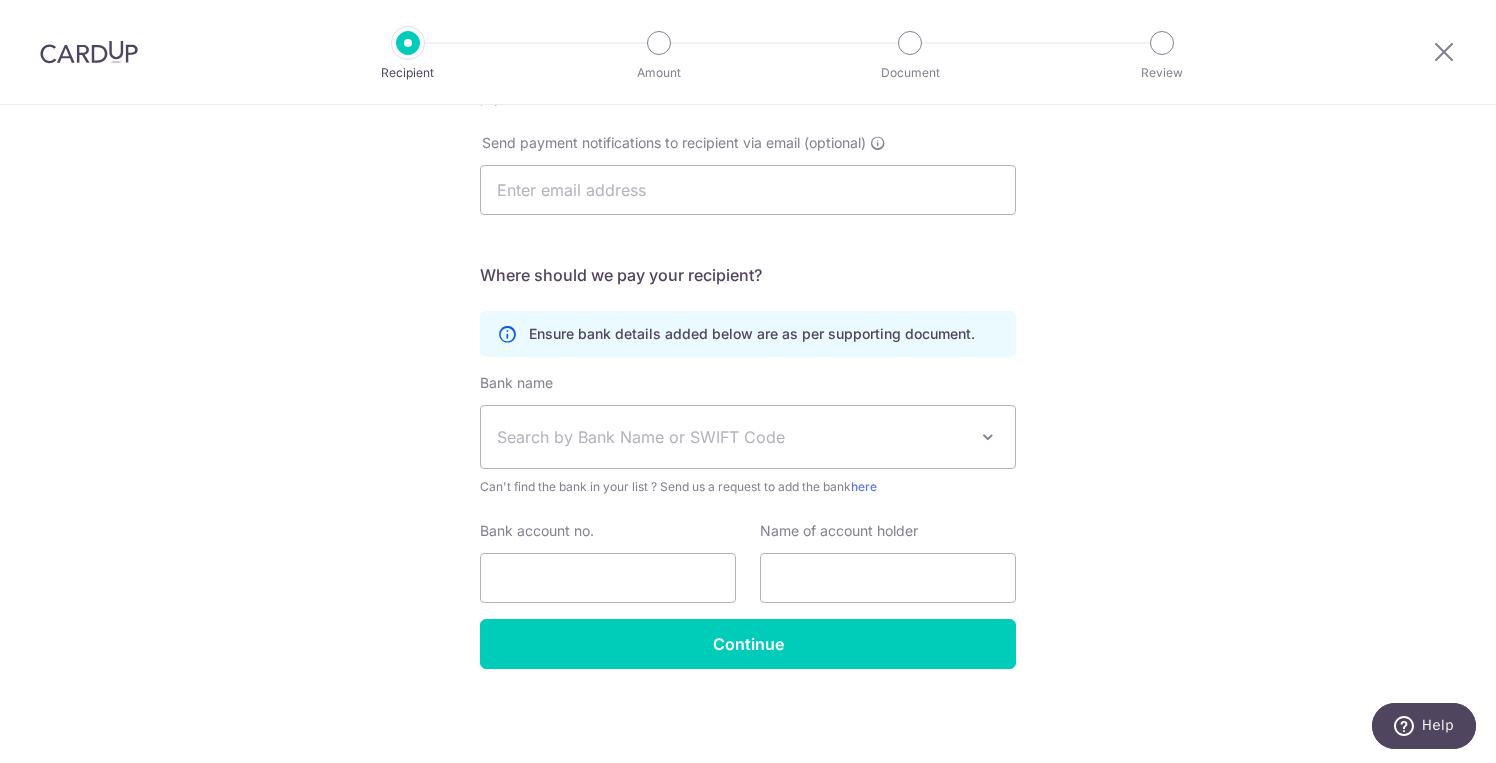 click on "Search by Bank Name or SWIFT Code" at bounding box center [732, 437] 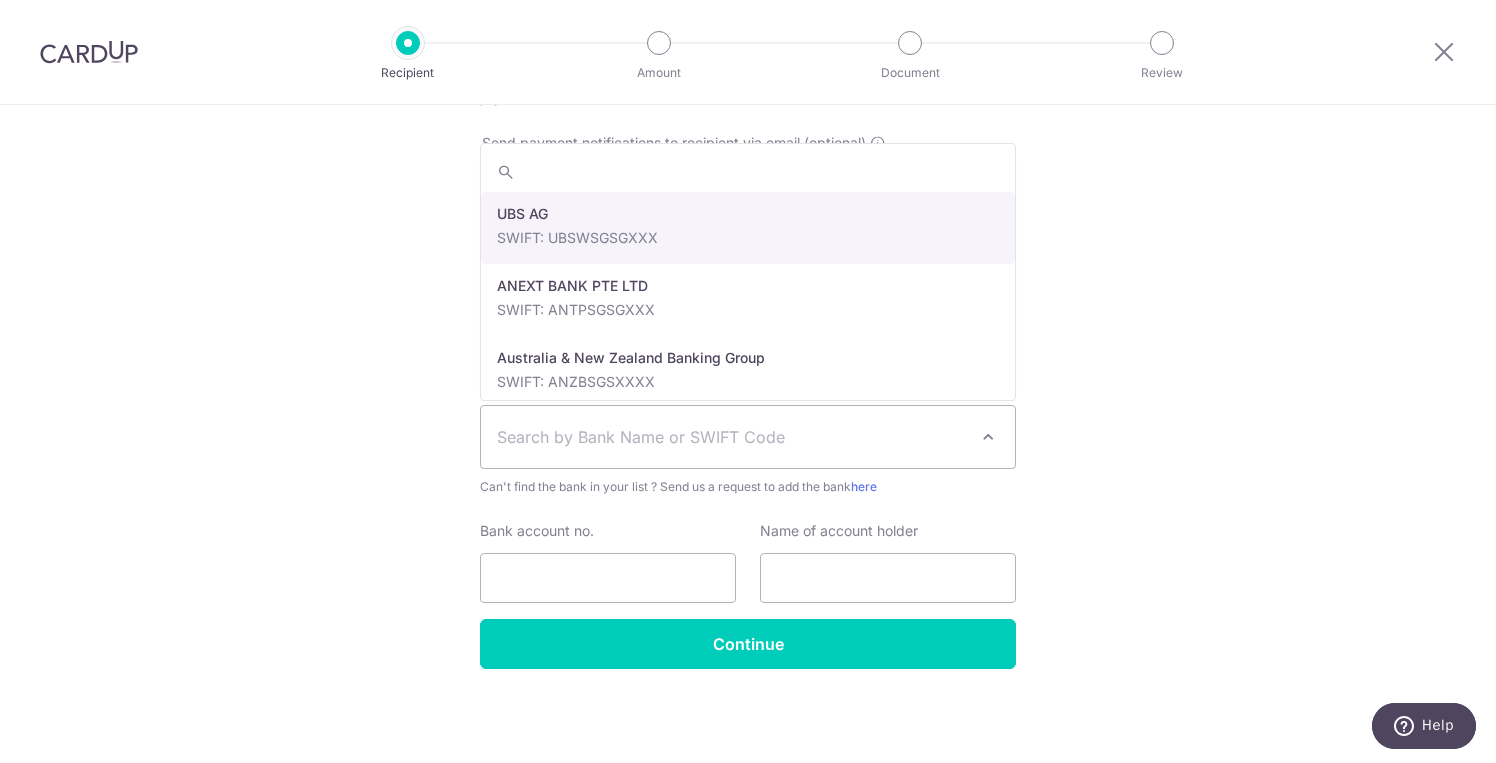 click on "Search by Bank Name or SWIFT Code" at bounding box center [732, 437] 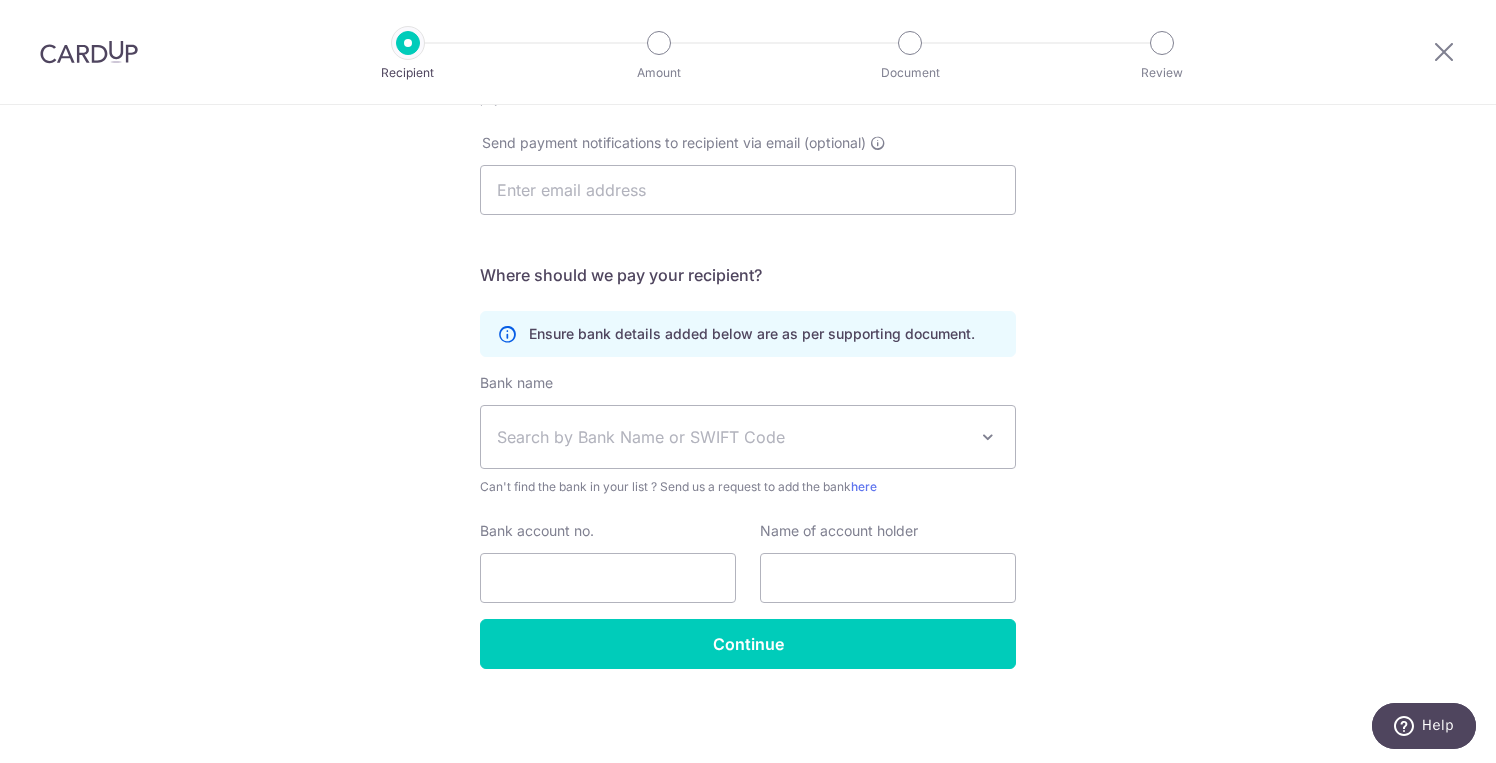 click on "Who would you like to pay?
Your recipient does not need a CardUp account to receive your payments.
Who should we send this miscellaneous payment to?
Country of bank account
Algeria
Andorra
Angola
Anguilla
Argentina
Armenia
Aruba
Australia
Austria
Azerbaijan
Bahrain
Bangladesh
Belgium
Bolivia
Bosnia and Herzegovina
Brazil
British Virgin Islands
Bulgaria
Canada
Chile
China
Colombia
Costa Rica
Croatia
Cyprus
Czech Republic
Denmark
Dominica
Dominican Republic
East Timor
Ecuador
Egypt
Estonia
Faroe Islands
Fiji
Finland
France
French Guiana
French Polynesia
French Southern Territories
Georgia
Germany
Greece
Greenland
Grenada
Guernsey
Guyana
Honduras
Hong Kong
Hungary
Iceland
India
Indonesia
Ireland
Isle of Man
Israel
Italy
Japan
Jersey
Kazakhstan
Kosovo
Kuwait
Kyrgyzstan" at bounding box center (748, 143) 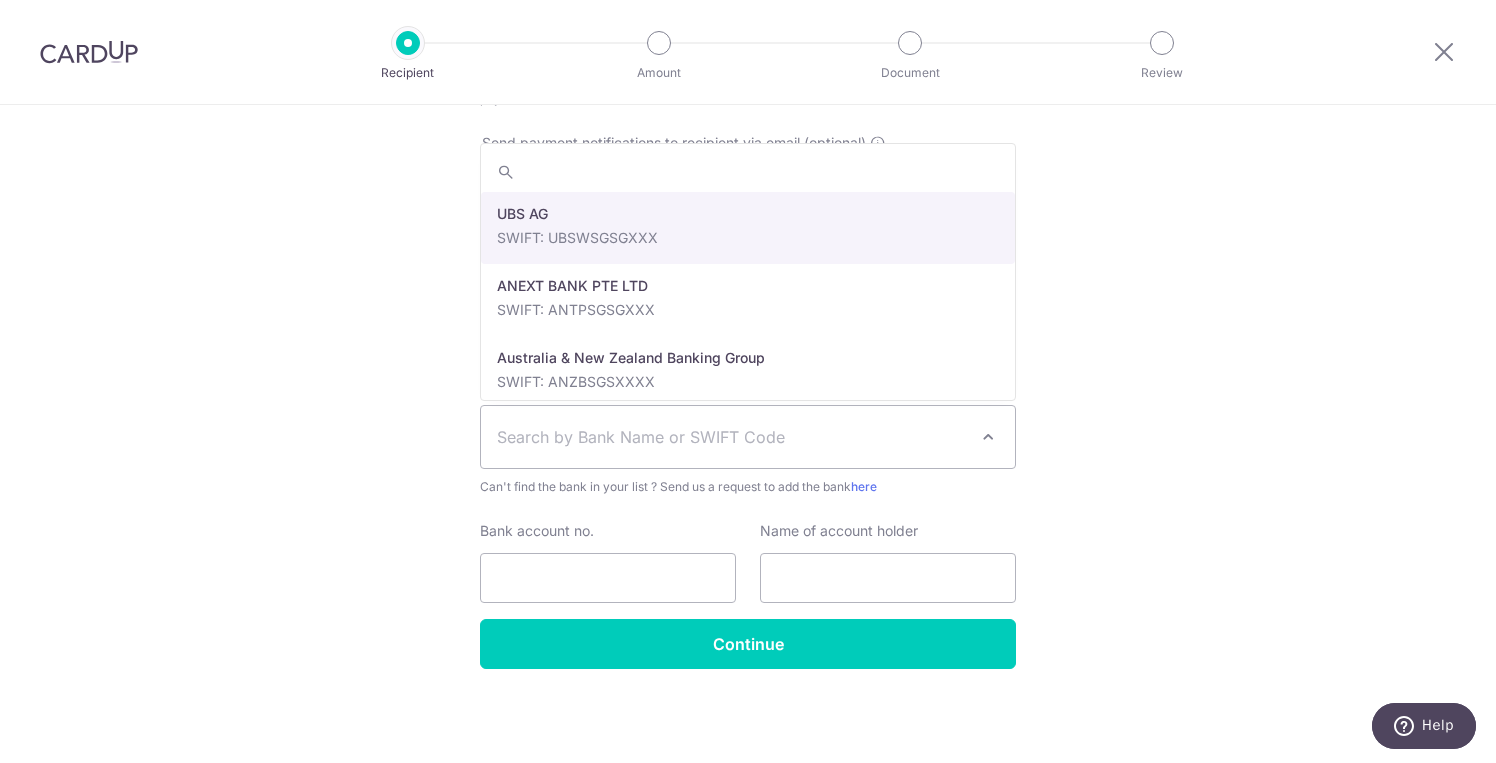 click at bounding box center (988, 437) 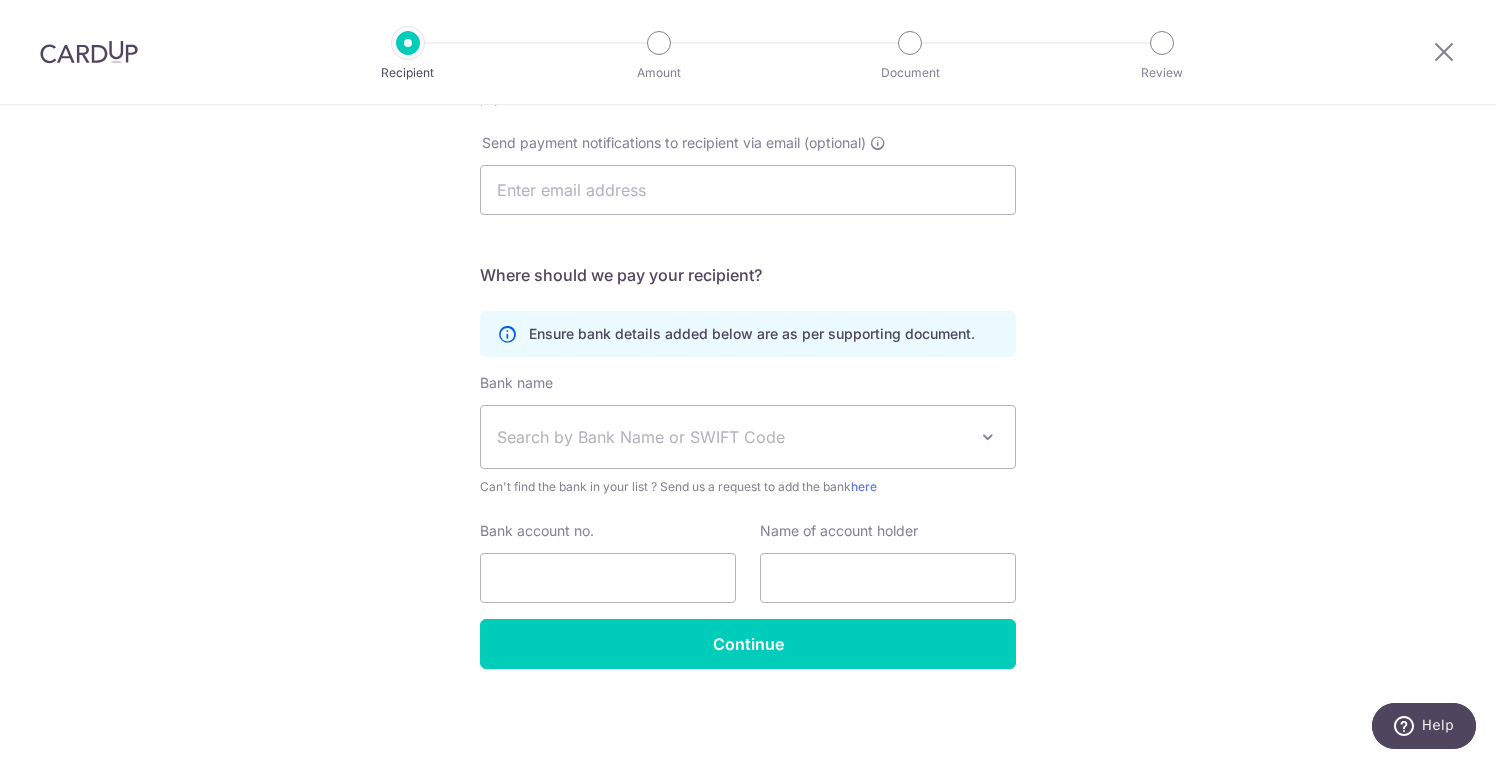 click on "Search by Bank Name or SWIFT Code" at bounding box center [732, 437] 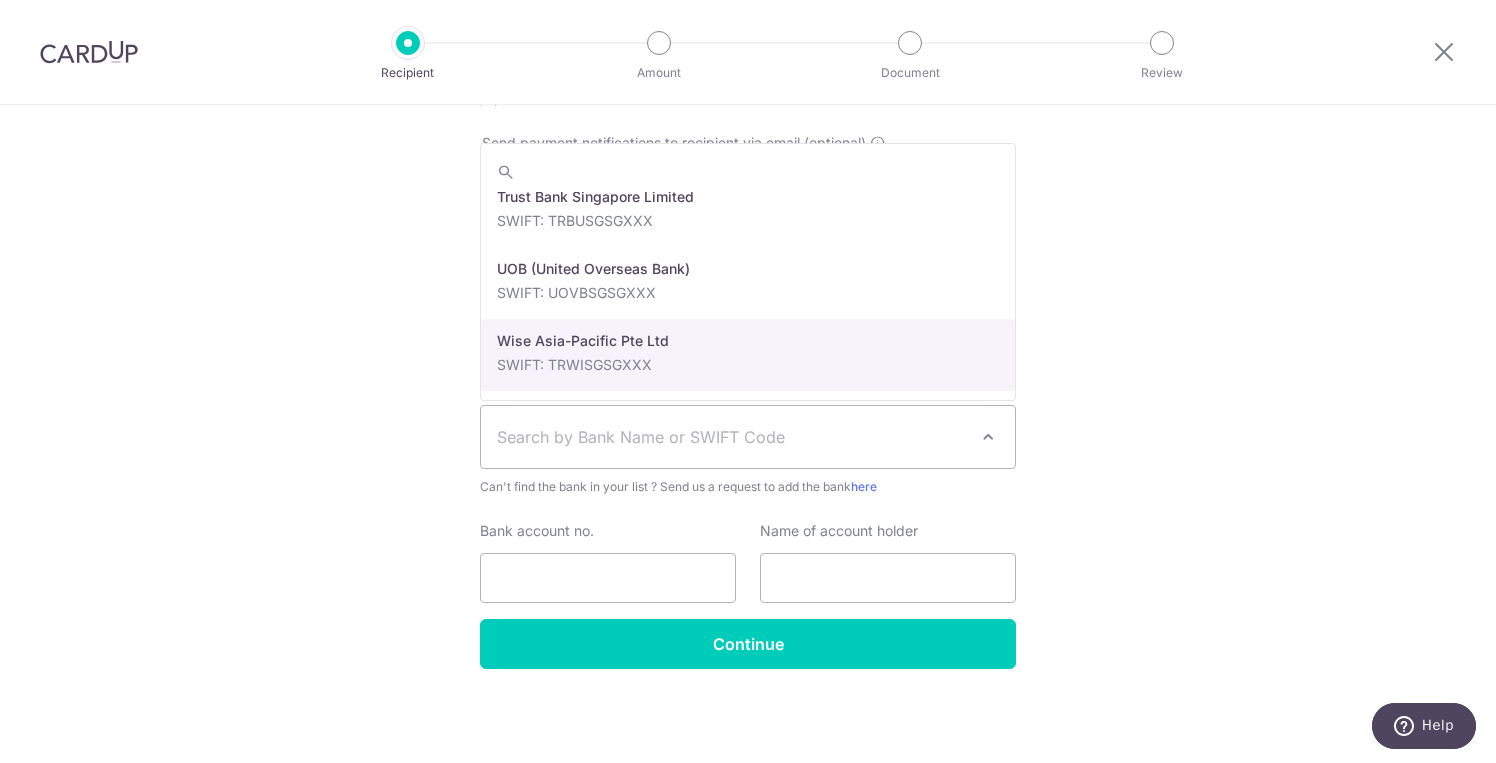 scroll, scrollTop: 3759, scrollLeft: 0, axis: vertical 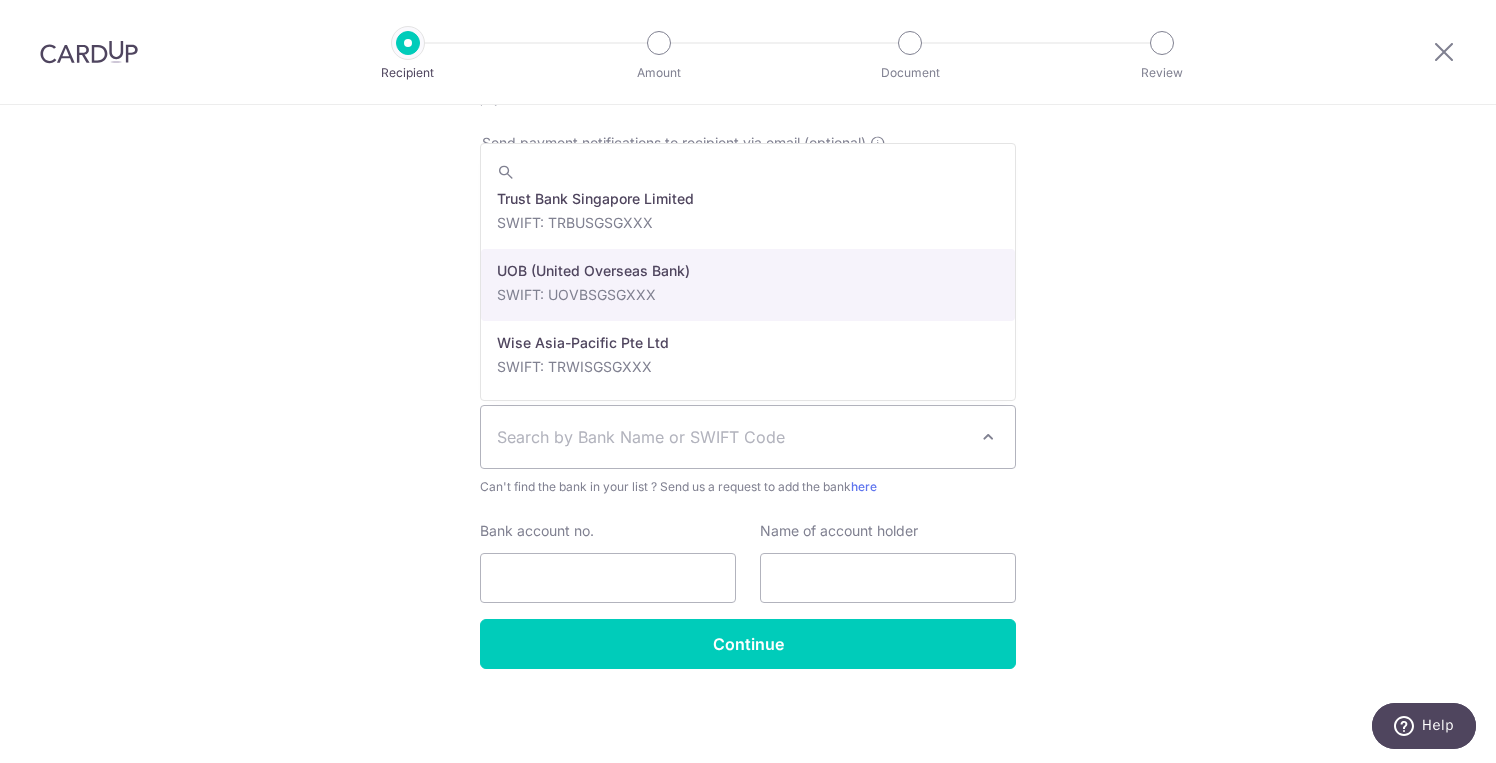 select on "18" 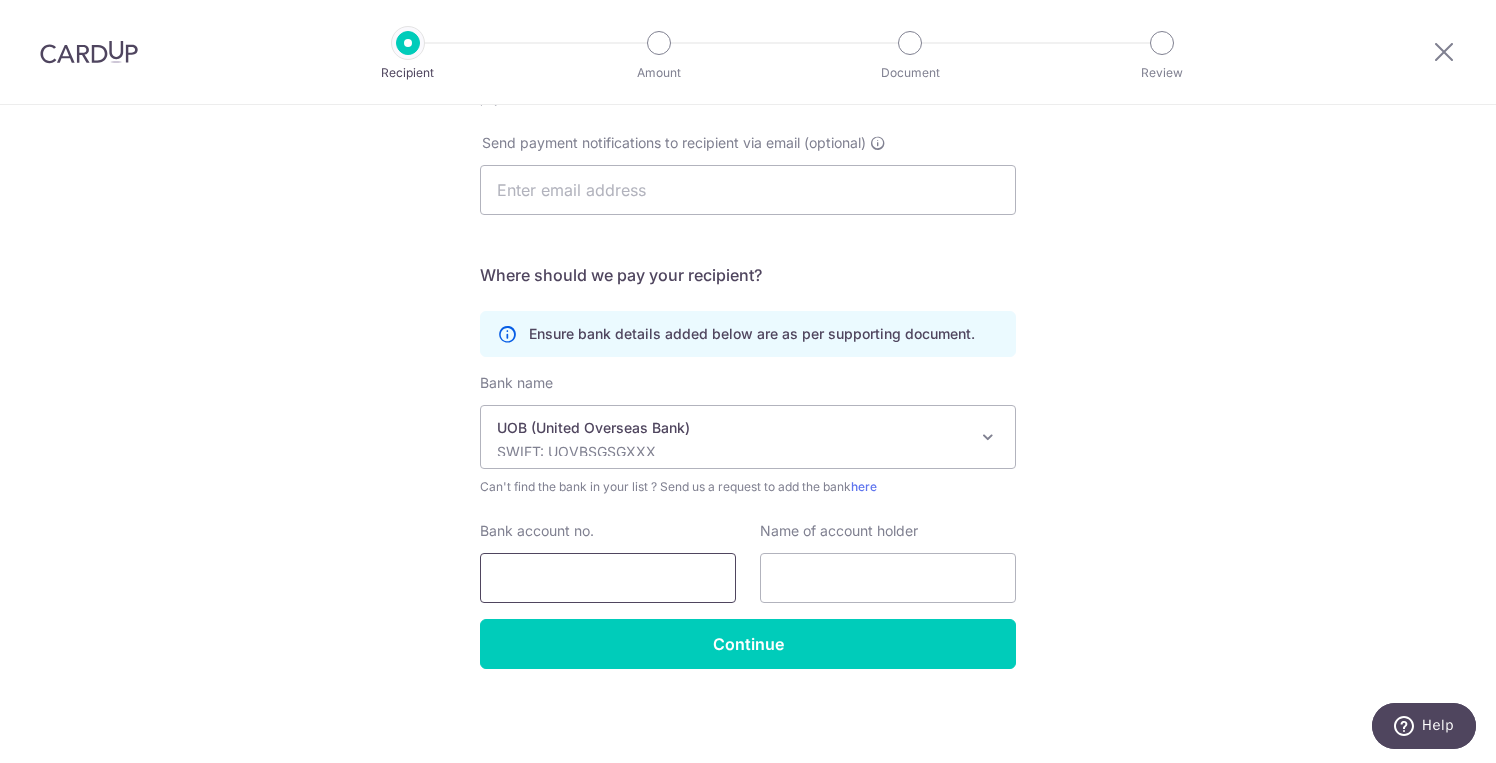 click on "Bank account no." at bounding box center [608, 578] 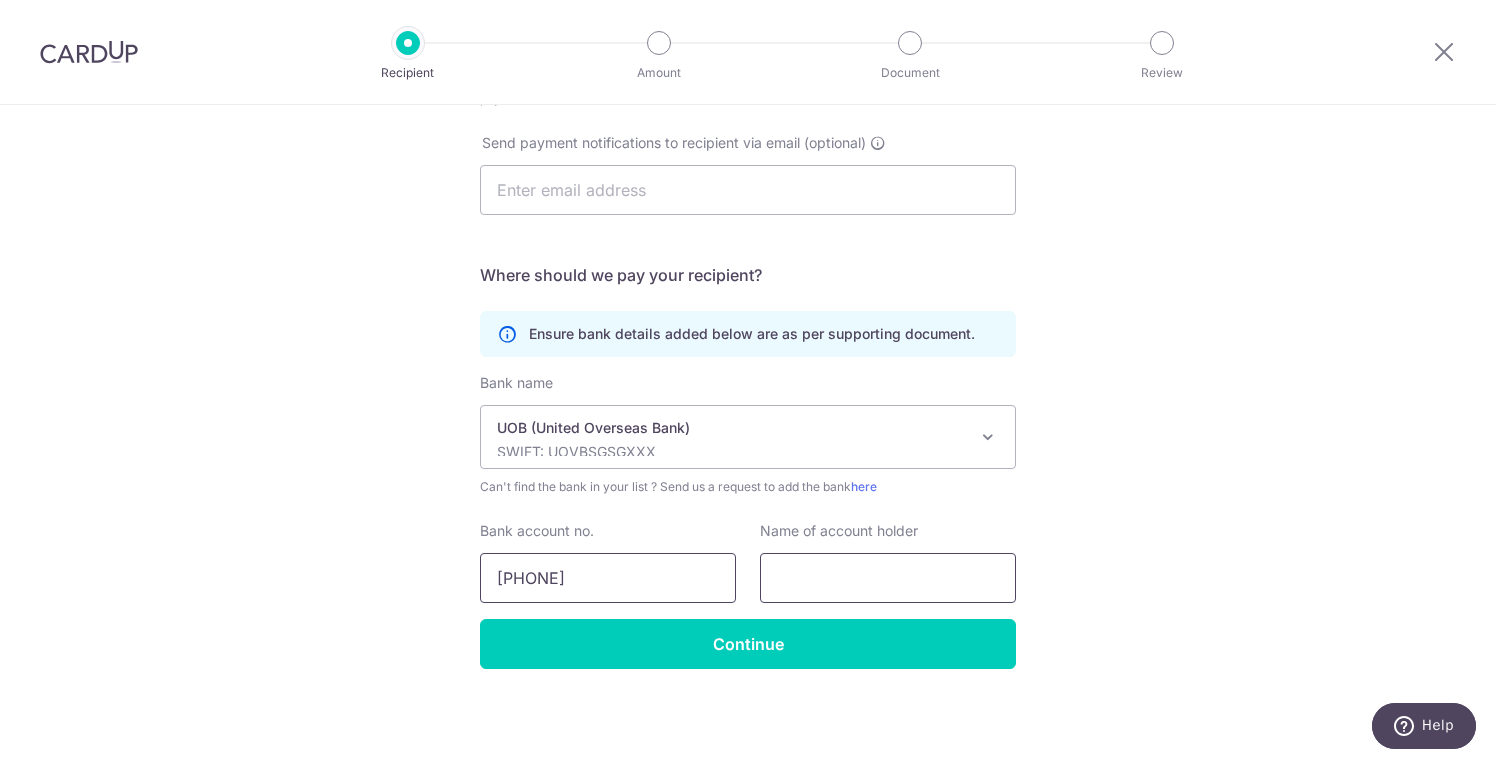 type on "929-342-9665" 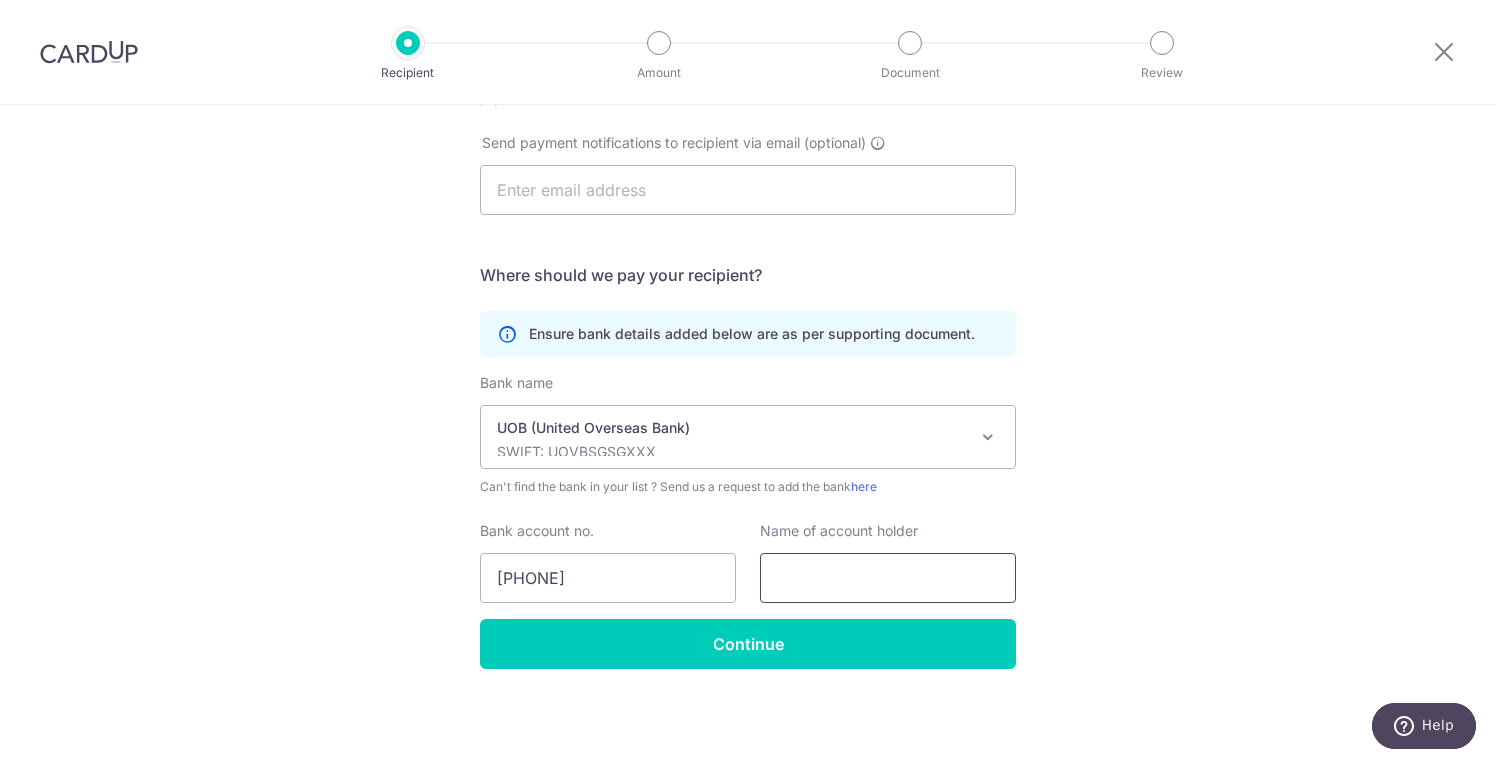 paste on "SEASON BUS SERVIcEs Co PIE LTD" 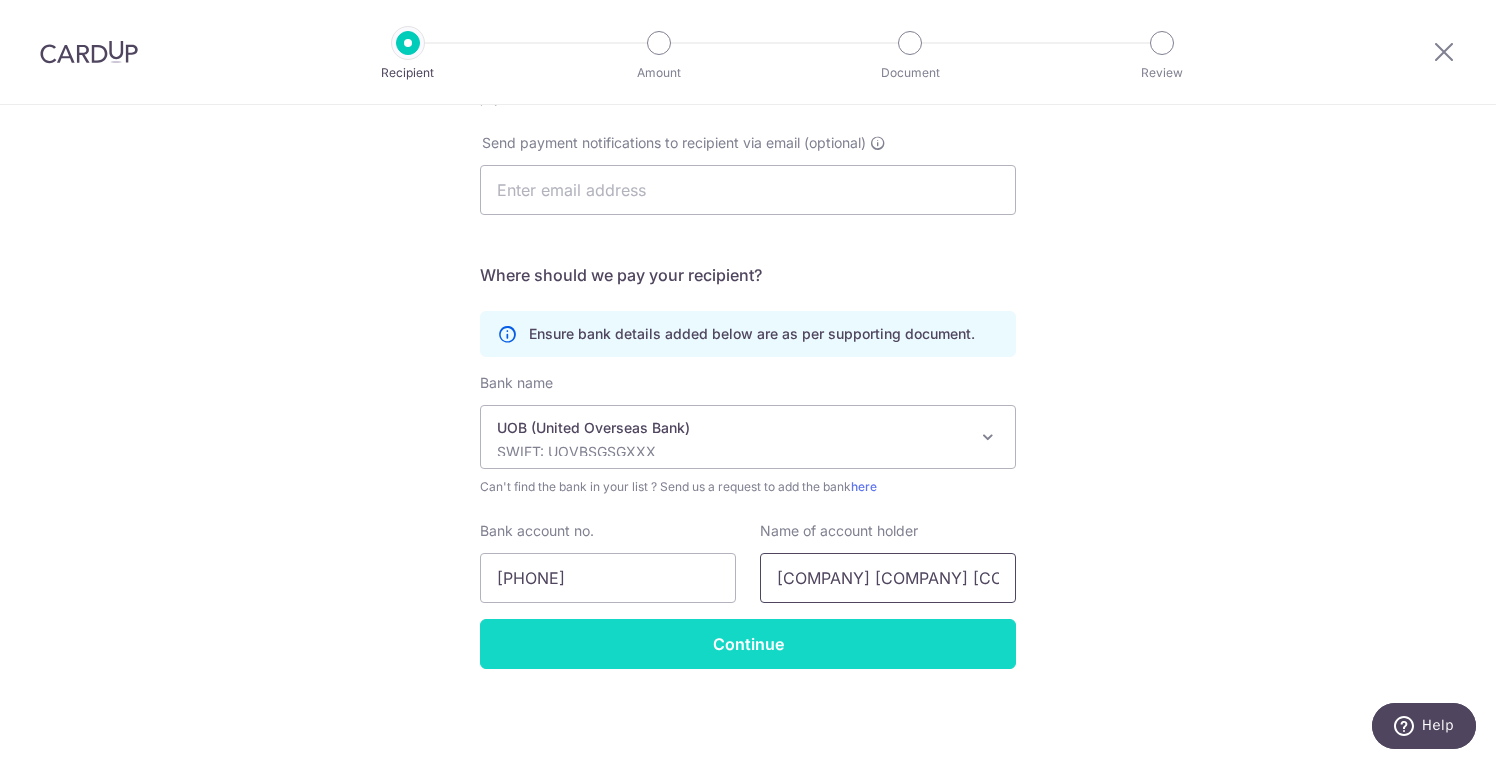 type on "SEASON BUS SERVIcEs Co PIE LTD" 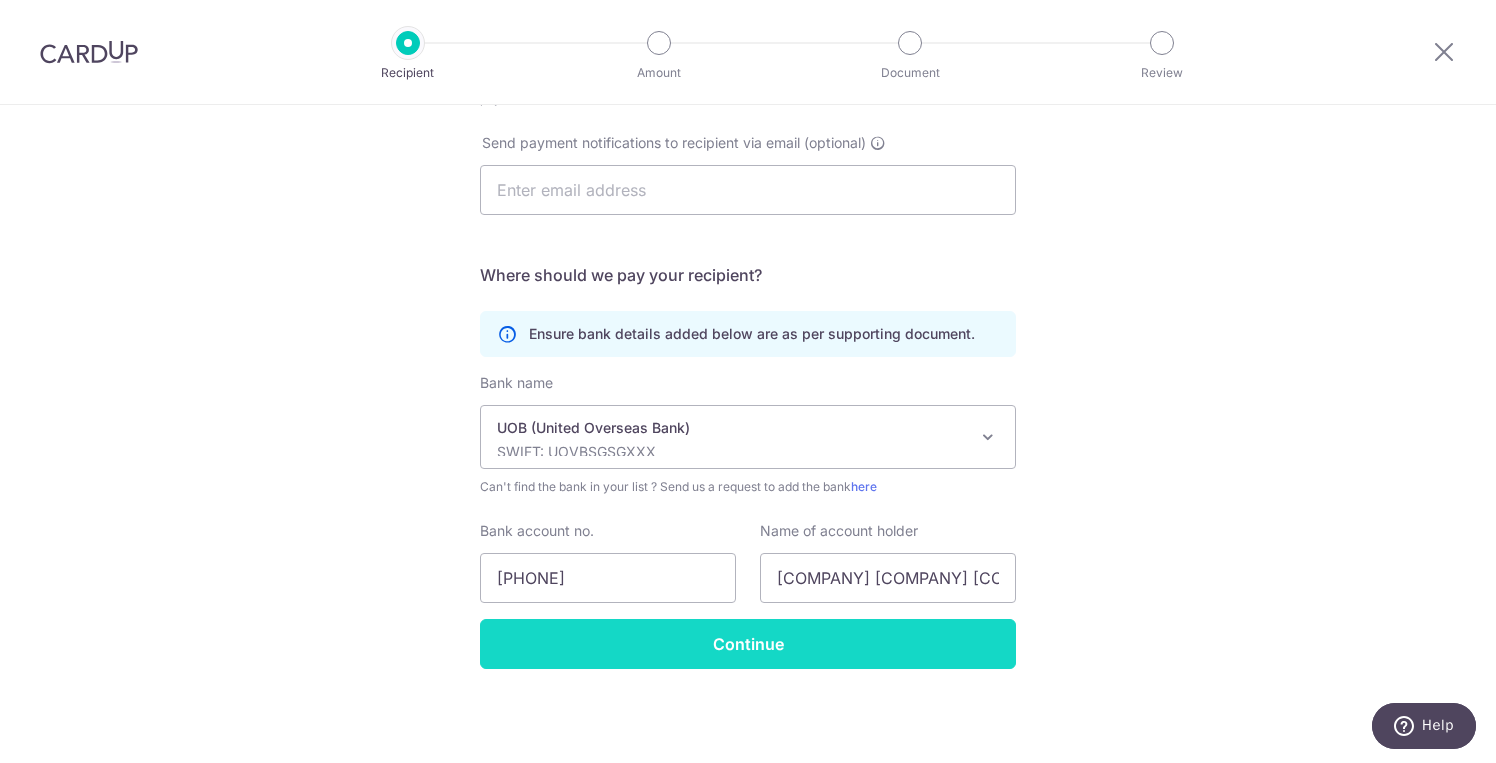 click on "Continue" at bounding box center (748, 644) 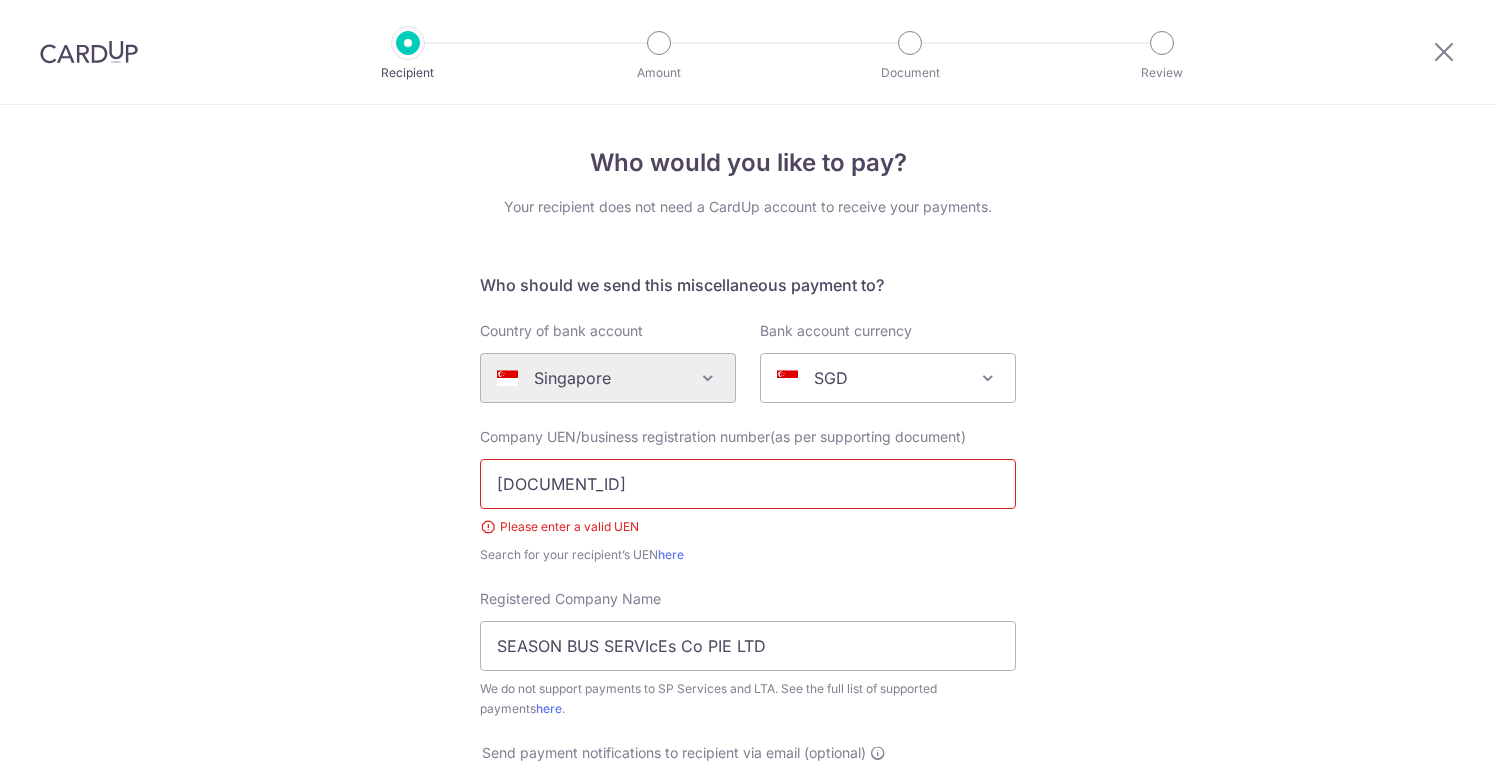 scroll, scrollTop: 0, scrollLeft: 0, axis: both 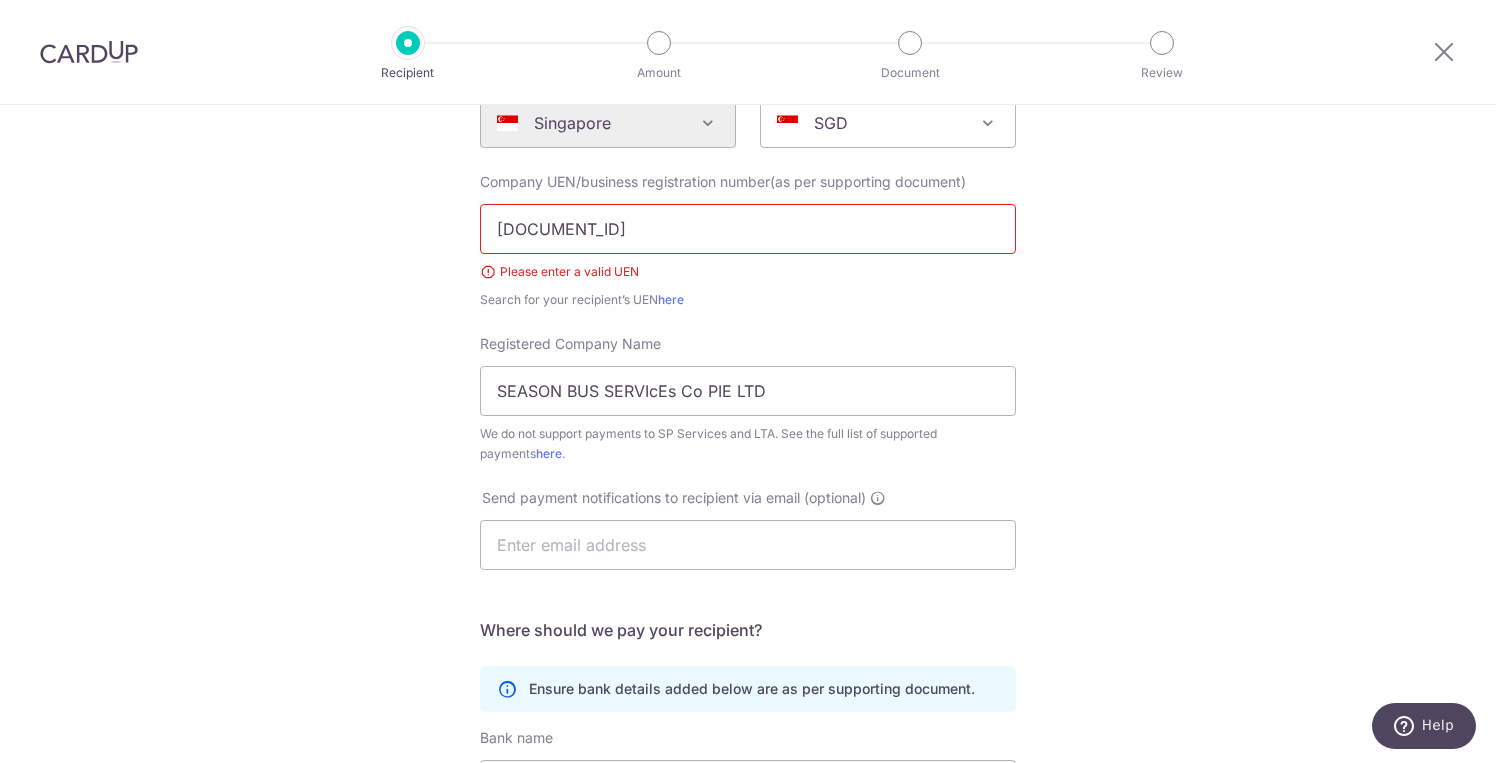 drag, startPoint x: 641, startPoint y: 232, endPoint x: 355, endPoint y: 232, distance: 286 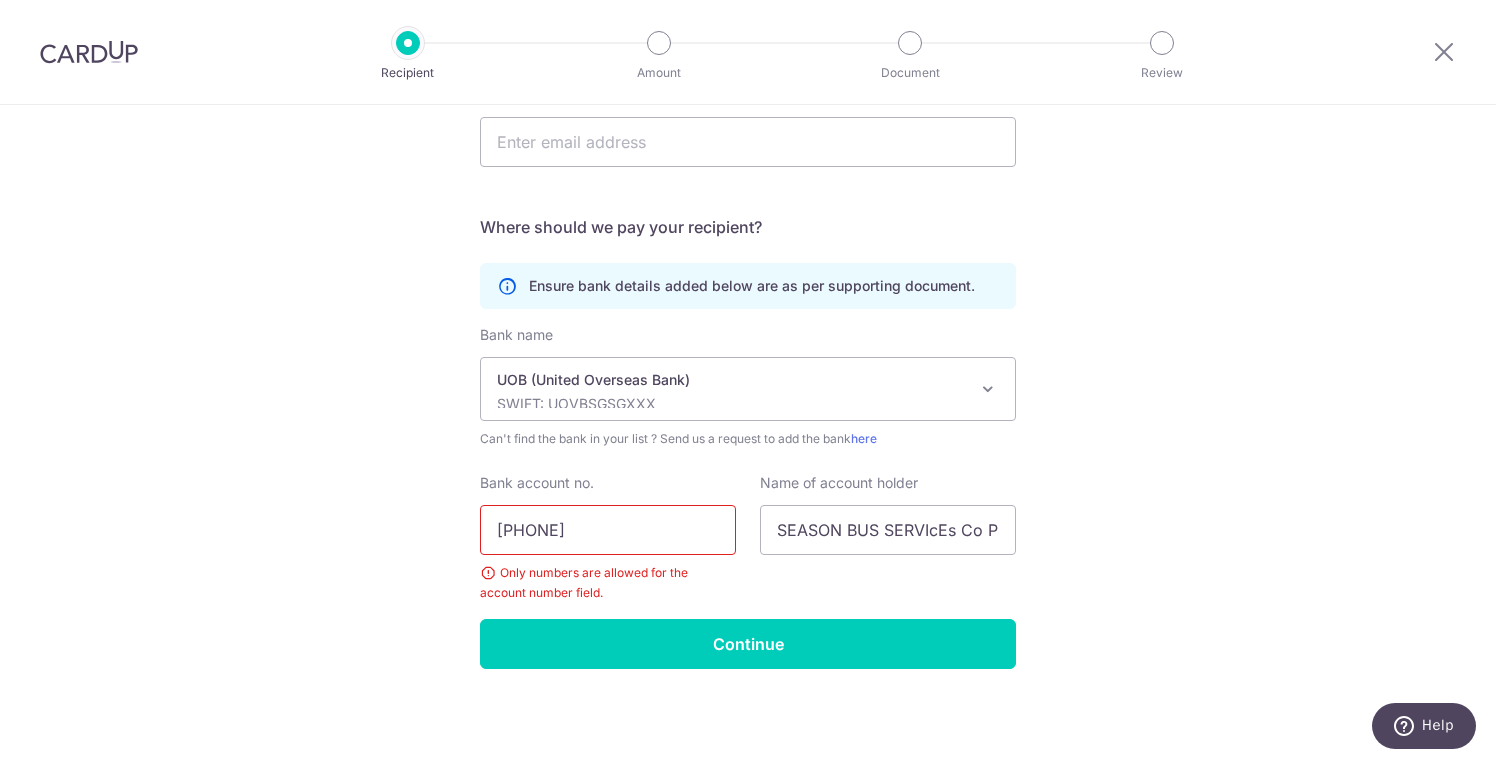 scroll, scrollTop: 658, scrollLeft: 0, axis: vertical 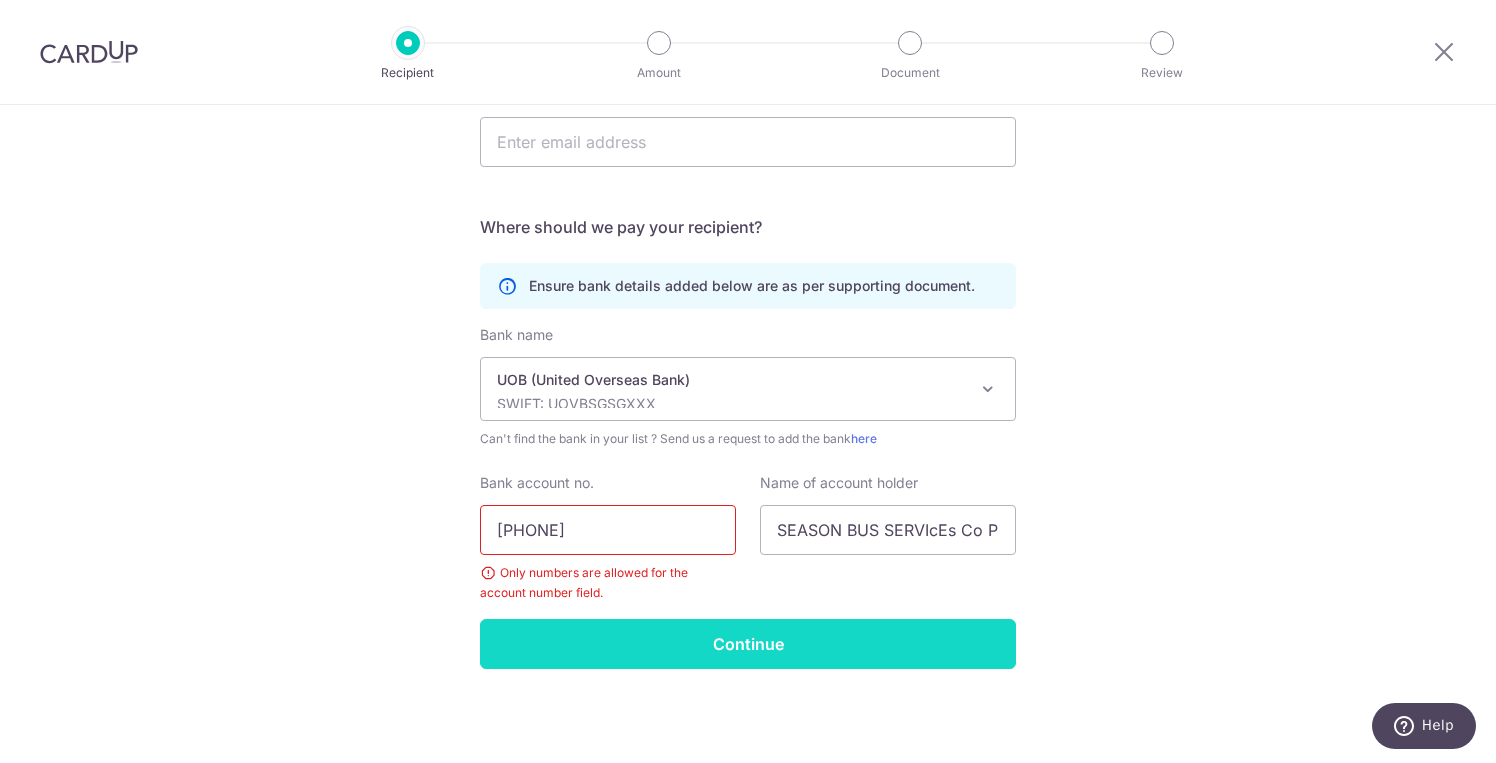 type on "[PHONE]" 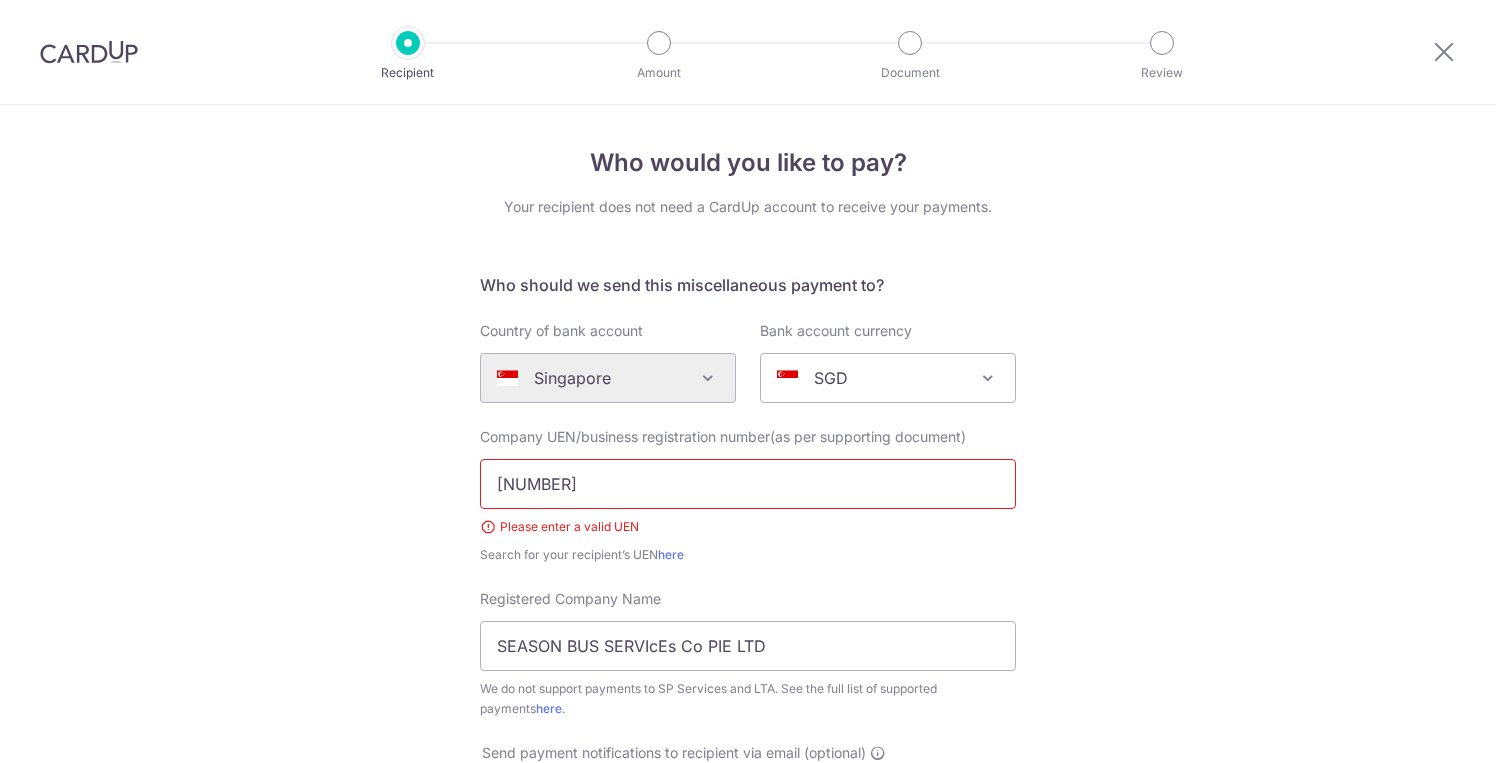 scroll, scrollTop: 0, scrollLeft: 0, axis: both 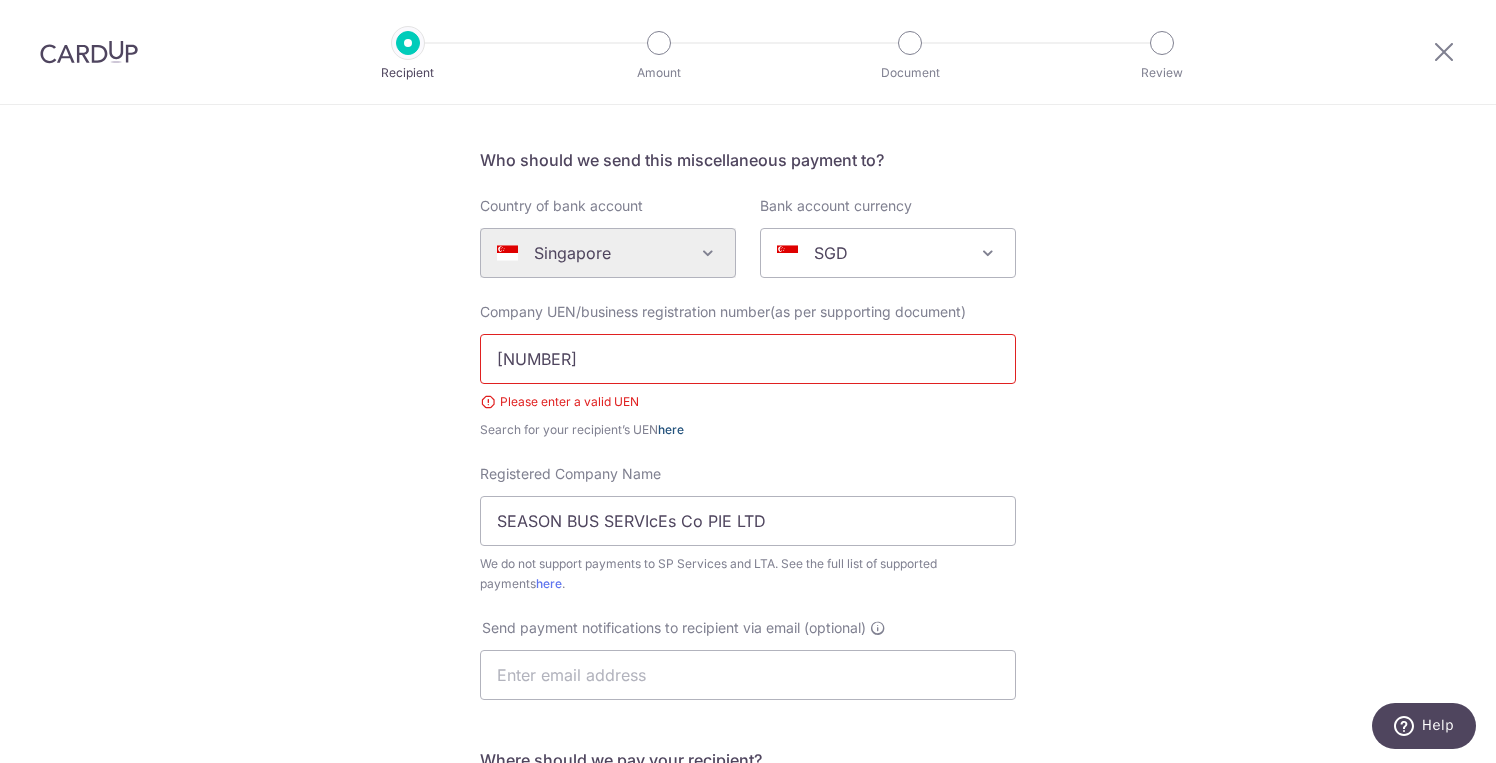 click on "here" at bounding box center (671, 429) 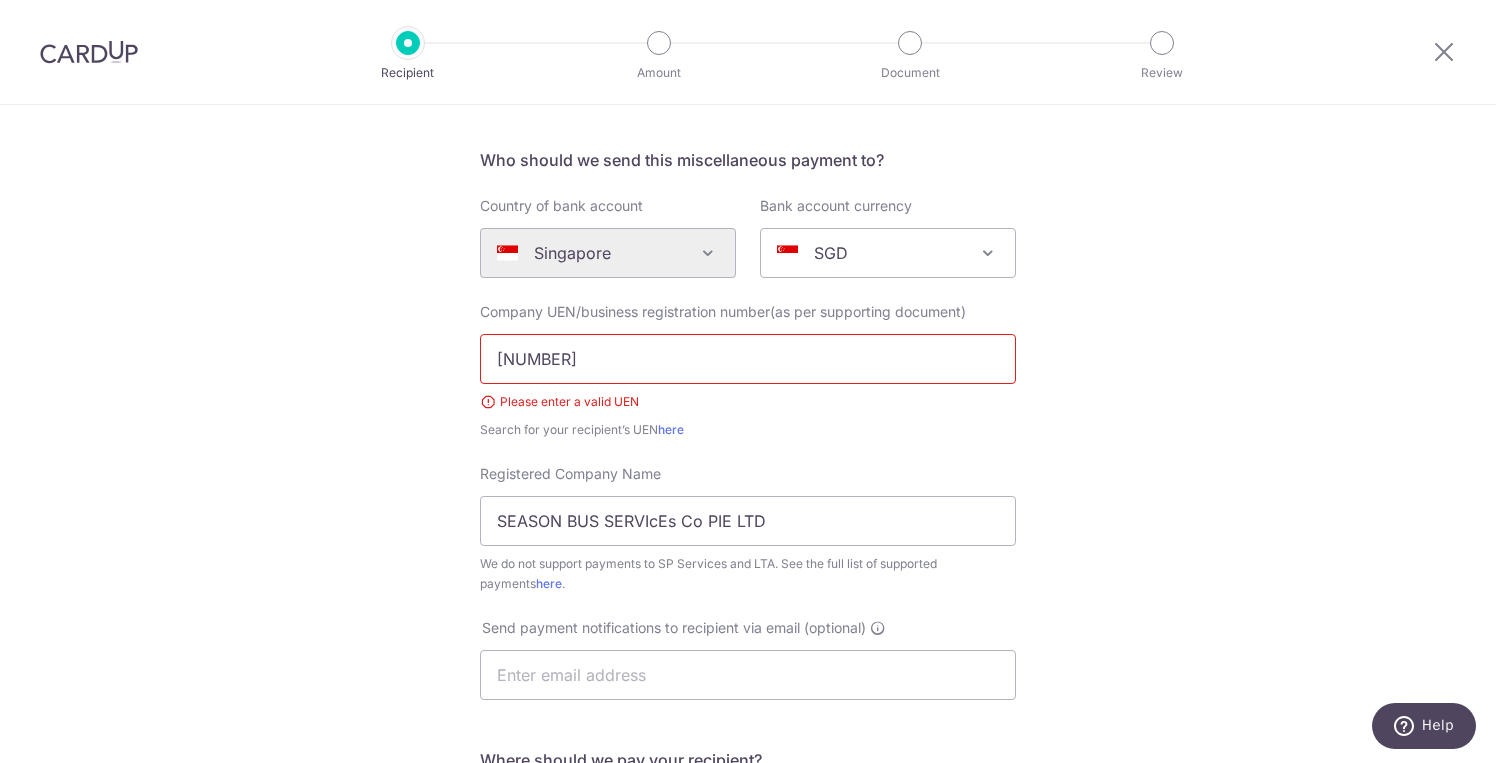 click on "[NUMBER]" at bounding box center [748, 359] 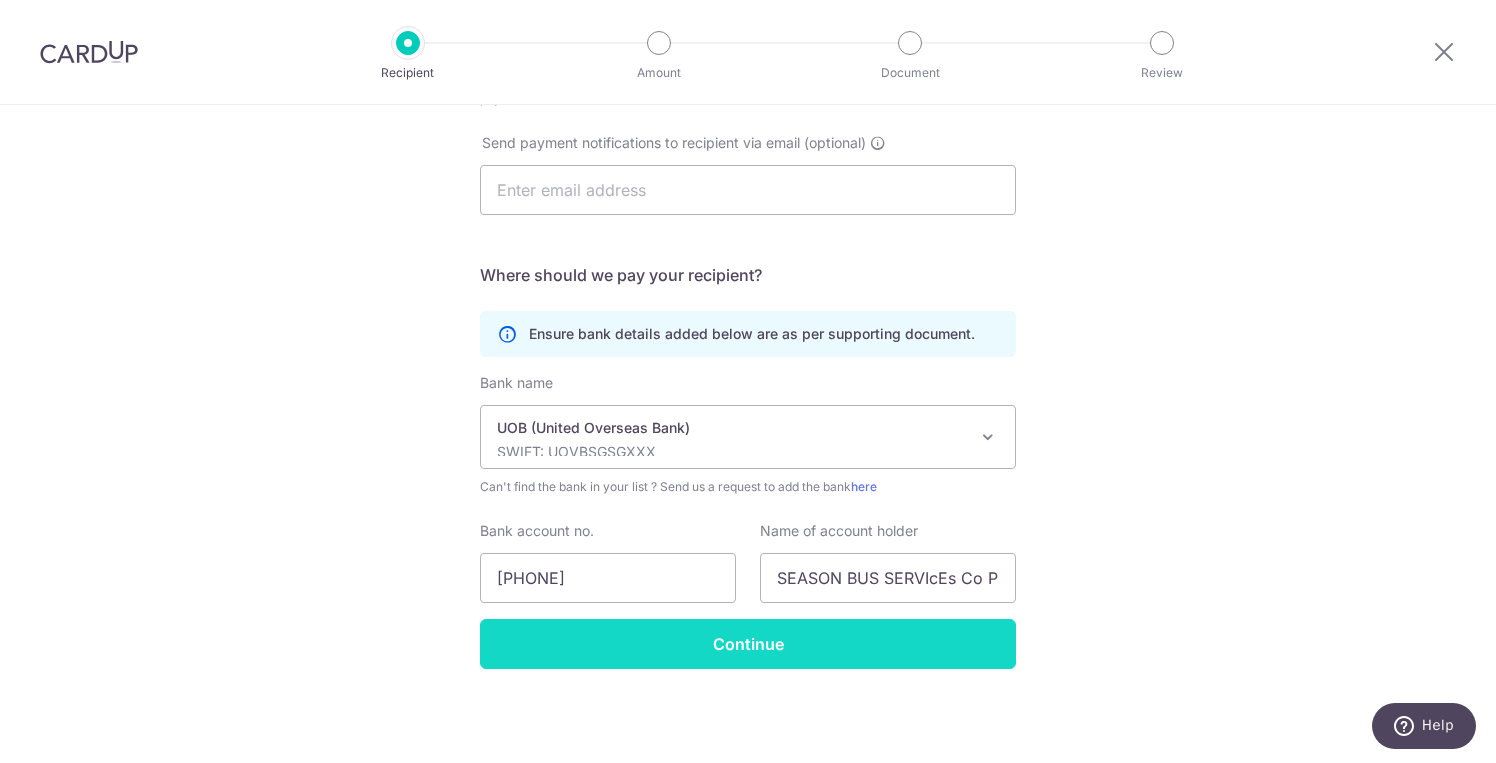 scroll, scrollTop: 610, scrollLeft: 0, axis: vertical 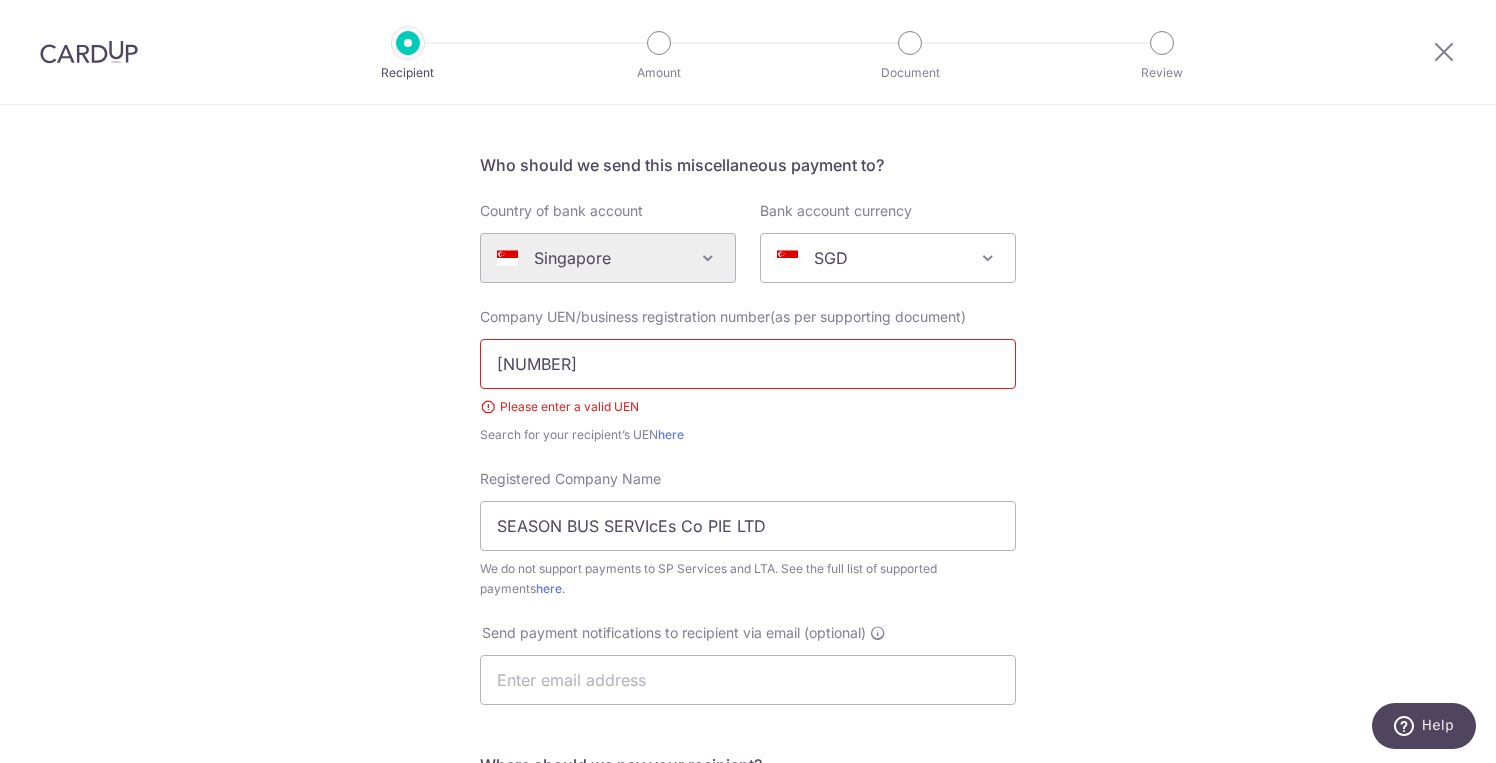 drag, startPoint x: 662, startPoint y: 360, endPoint x: 272, endPoint y: 359, distance: 390.00128 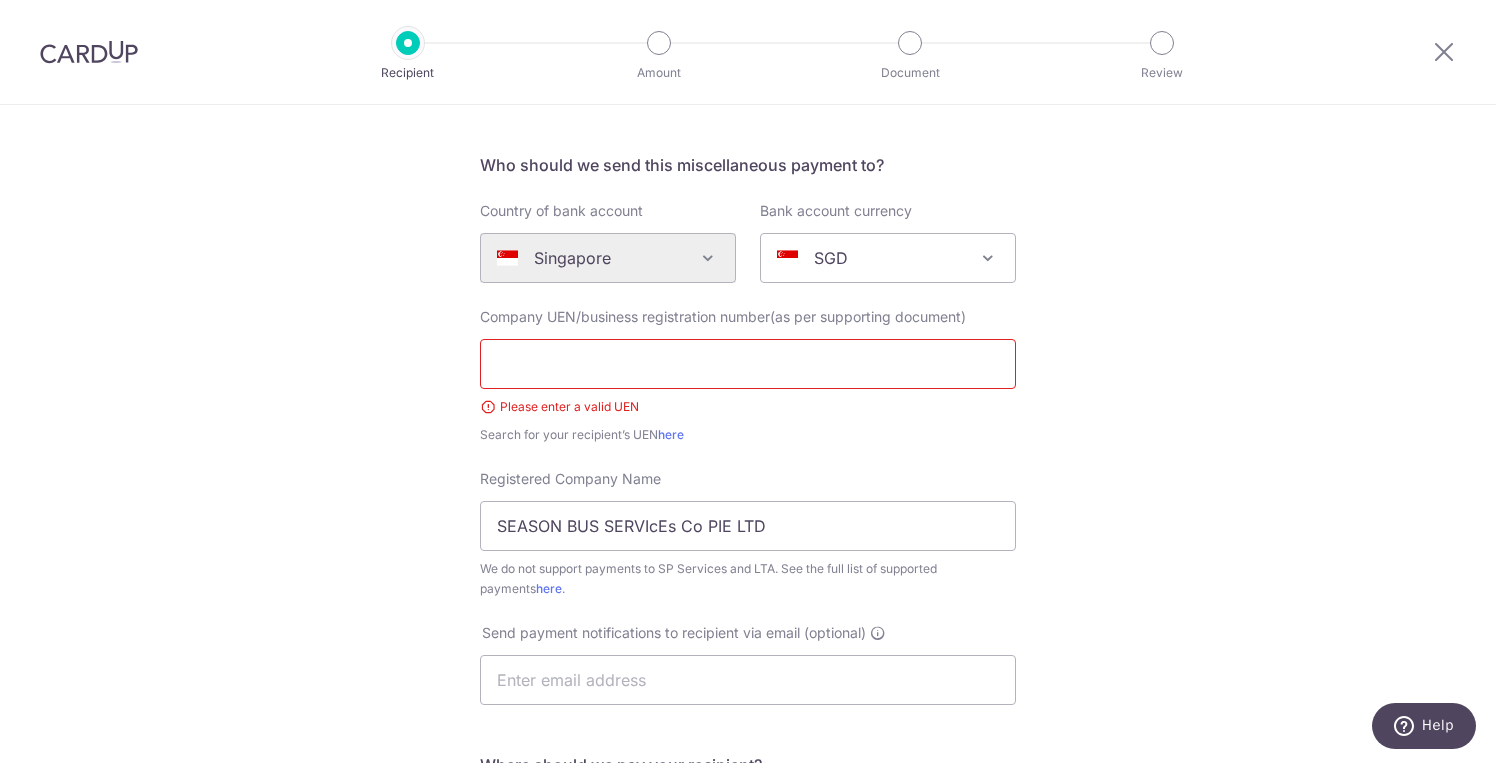 type 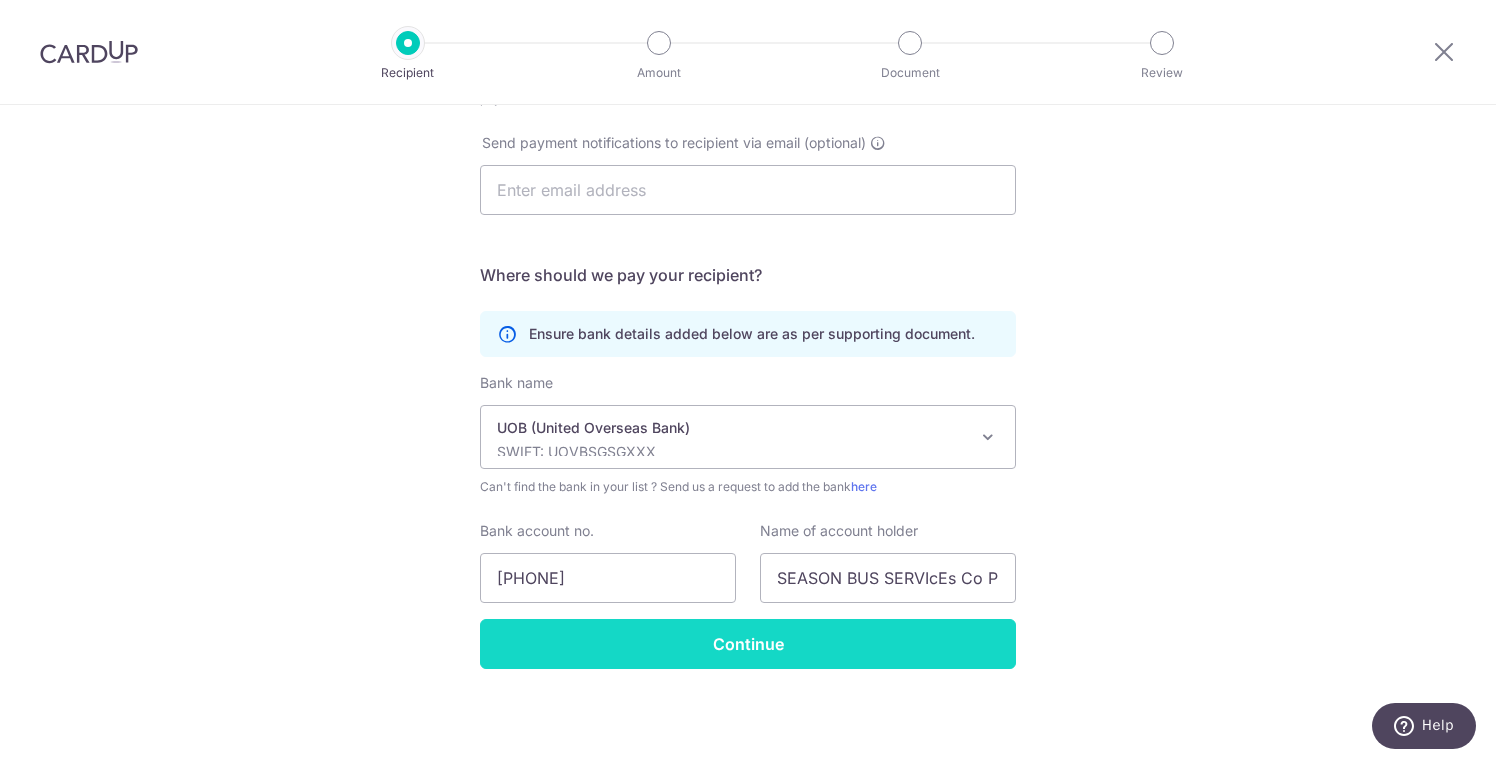 scroll, scrollTop: 610, scrollLeft: 0, axis: vertical 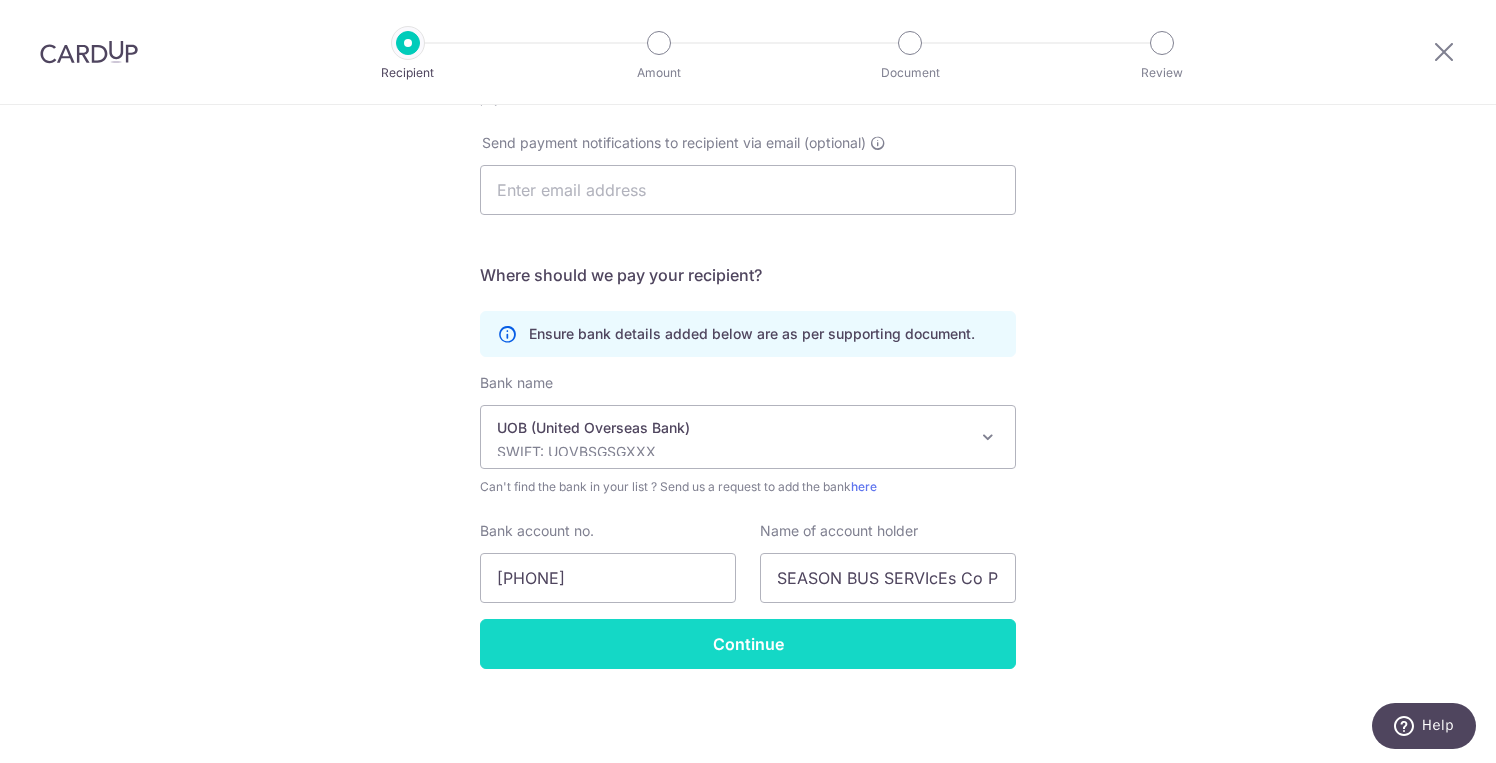 click on "Continue" at bounding box center (748, 644) 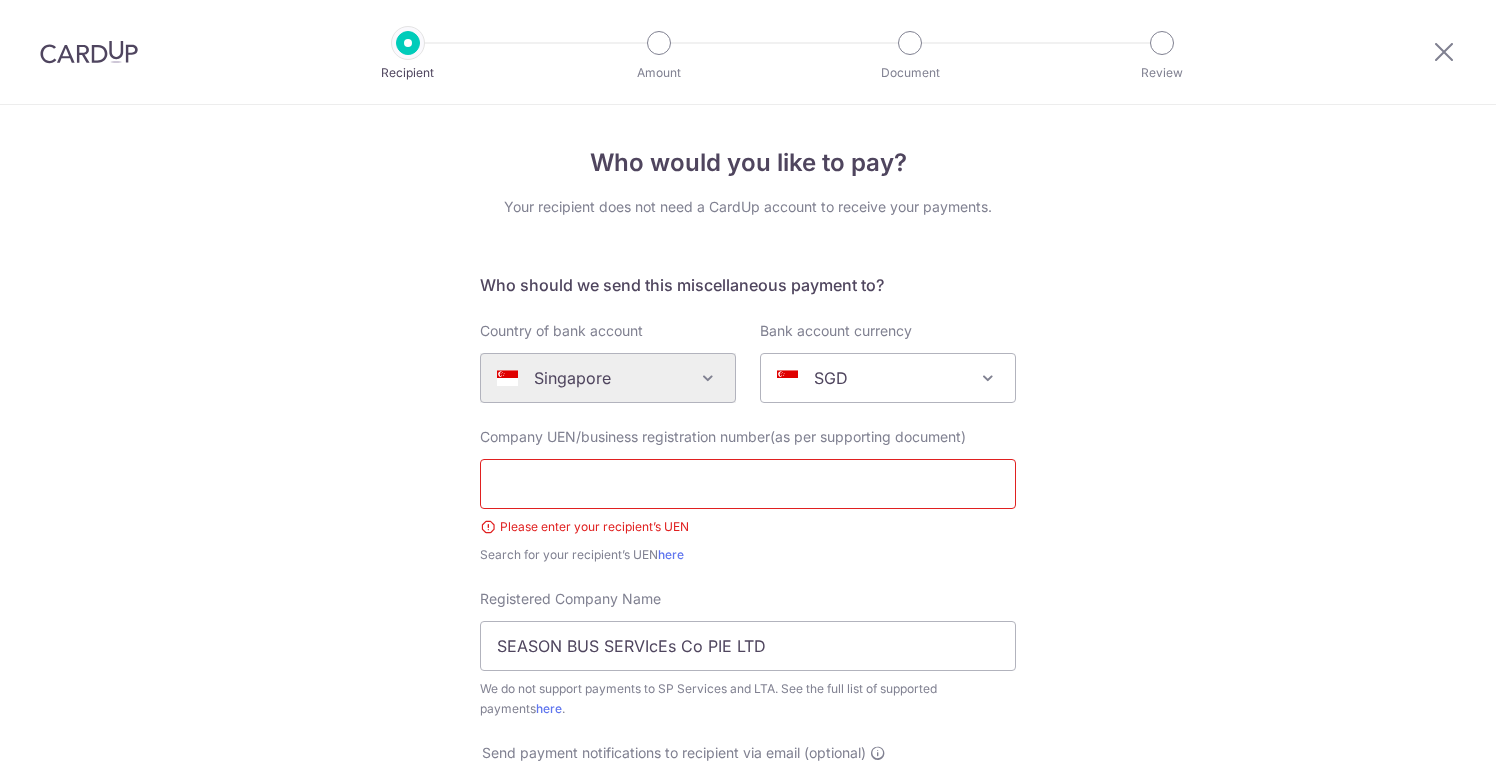 scroll, scrollTop: 0, scrollLeft: 0, axis: both 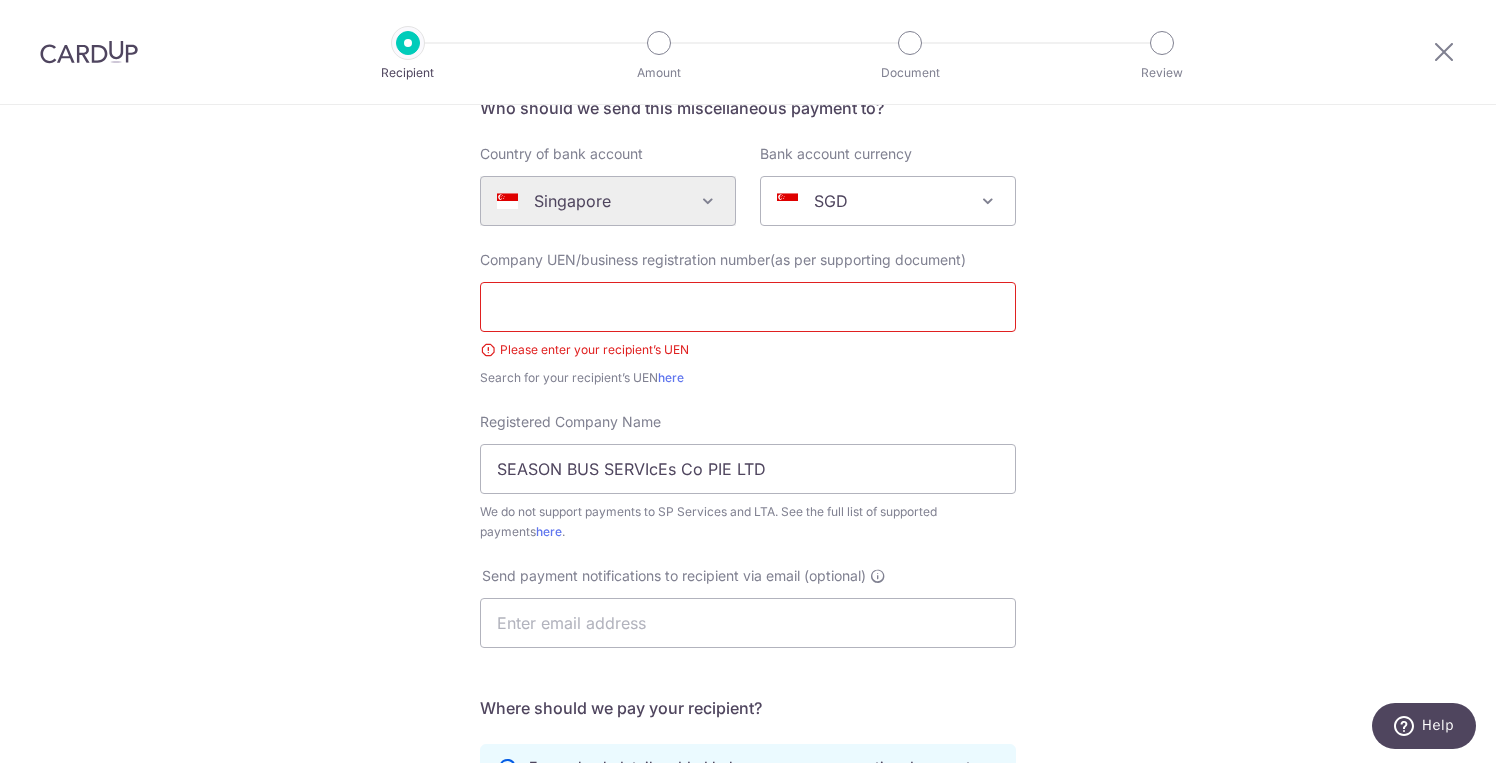 click at bounding box center [748, 307] 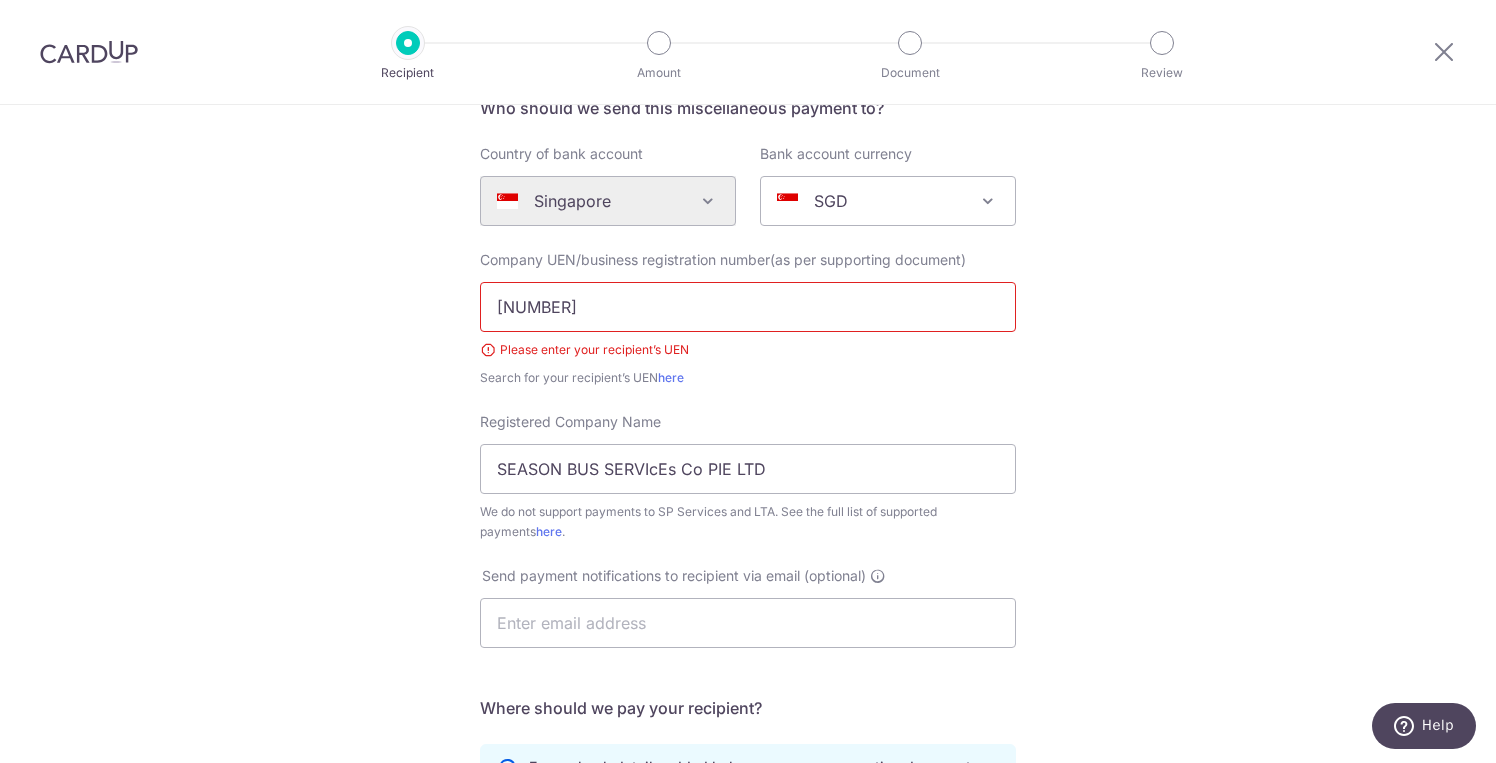 drag, startPoint x: 695, startPoint y: 319, endPoint x: 390, endPoint y: 318, distance: 305.00165 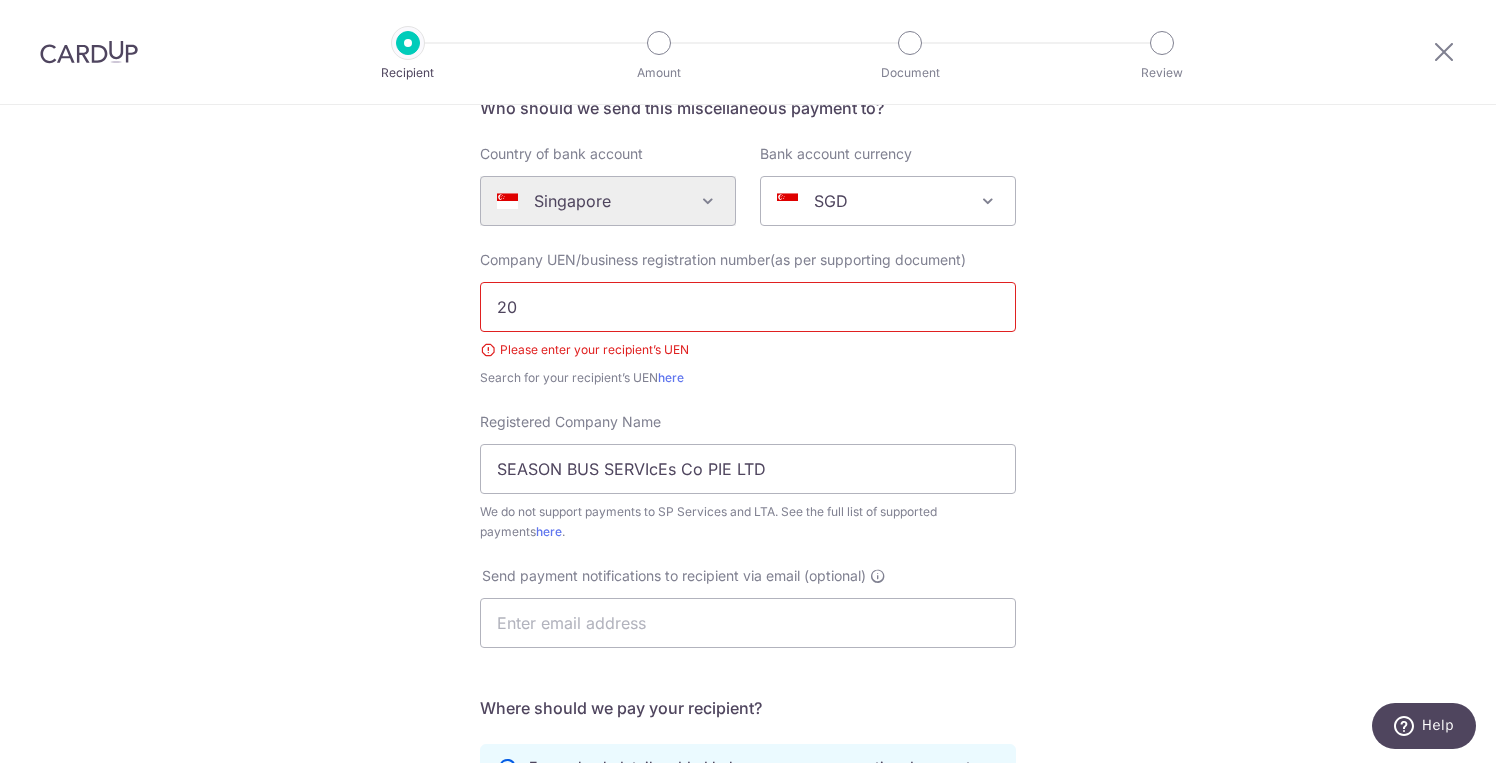 type on "2" 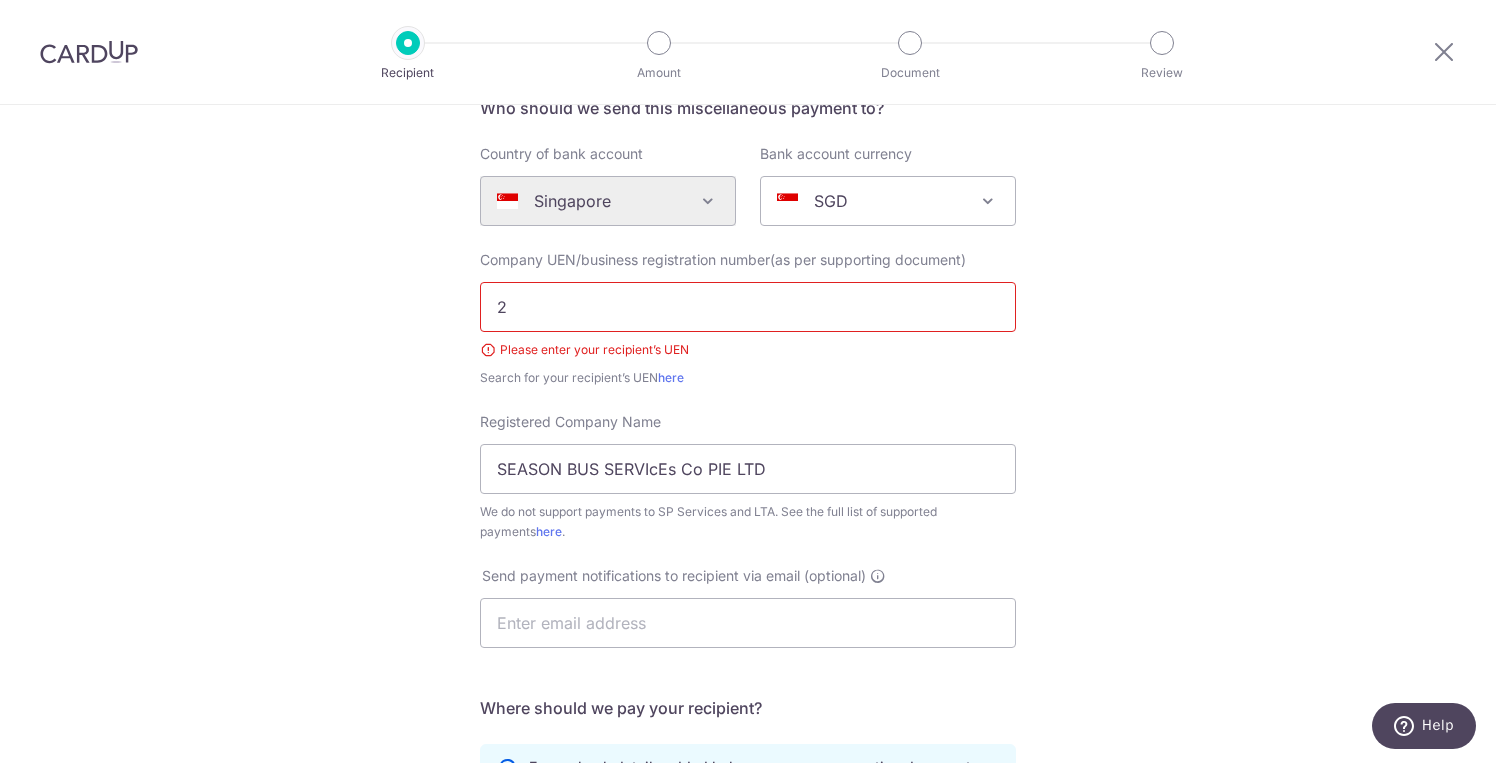 type 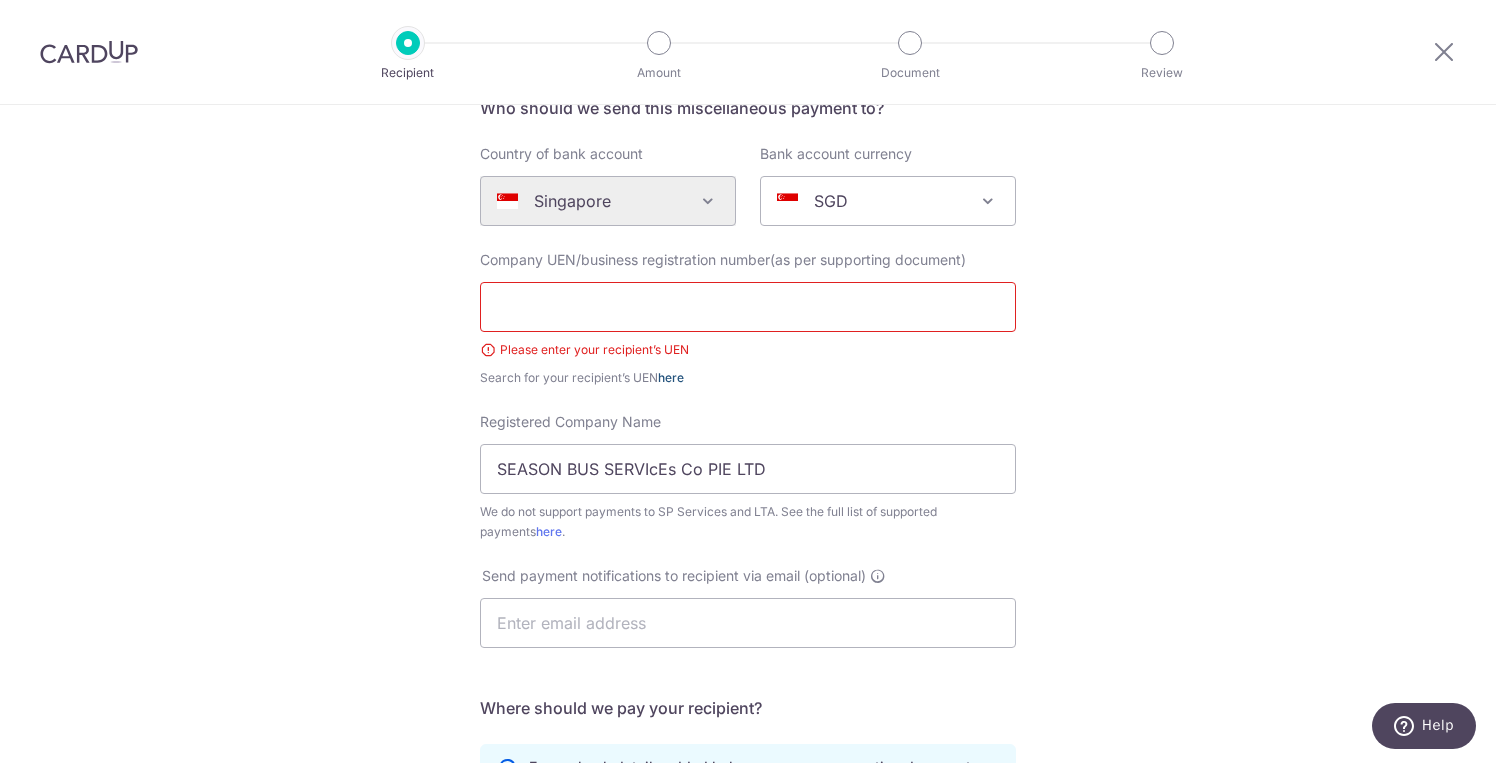 click on "here" at bounding box center [671, 377] 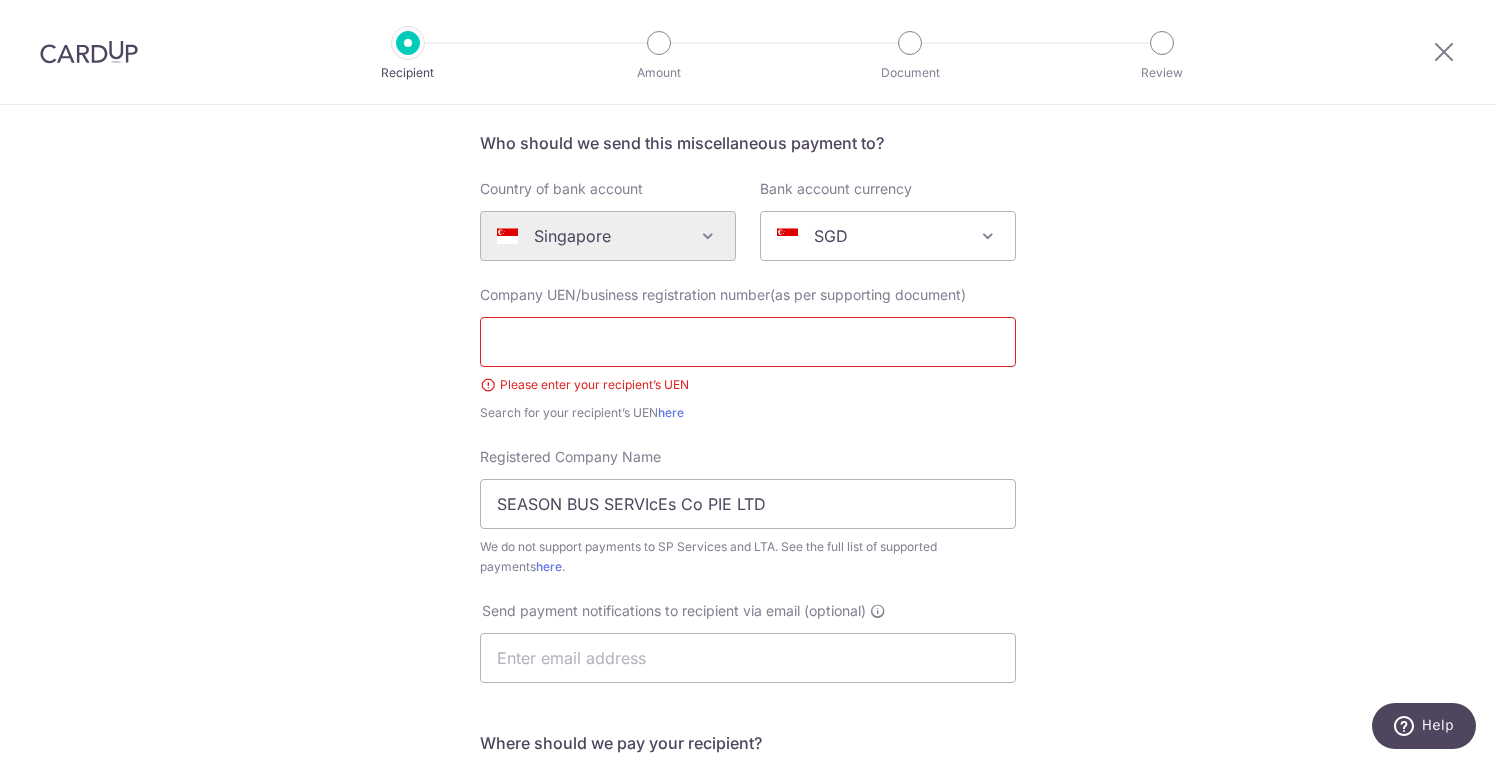 scroll, scrollTop: 144, scrollLeft: 0, axis: vertical 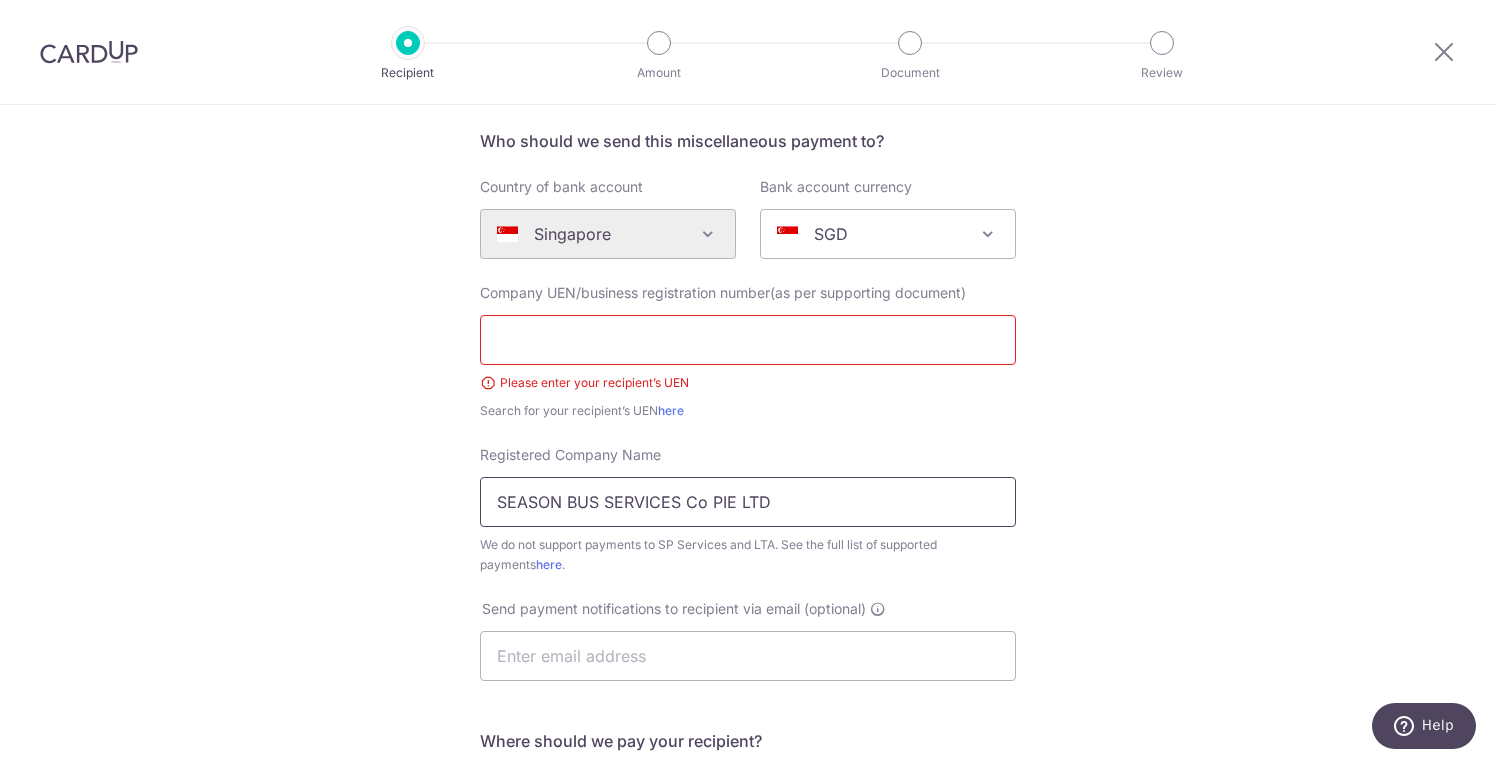type on "SEASON BUS SERVICES Co PIE LTD" 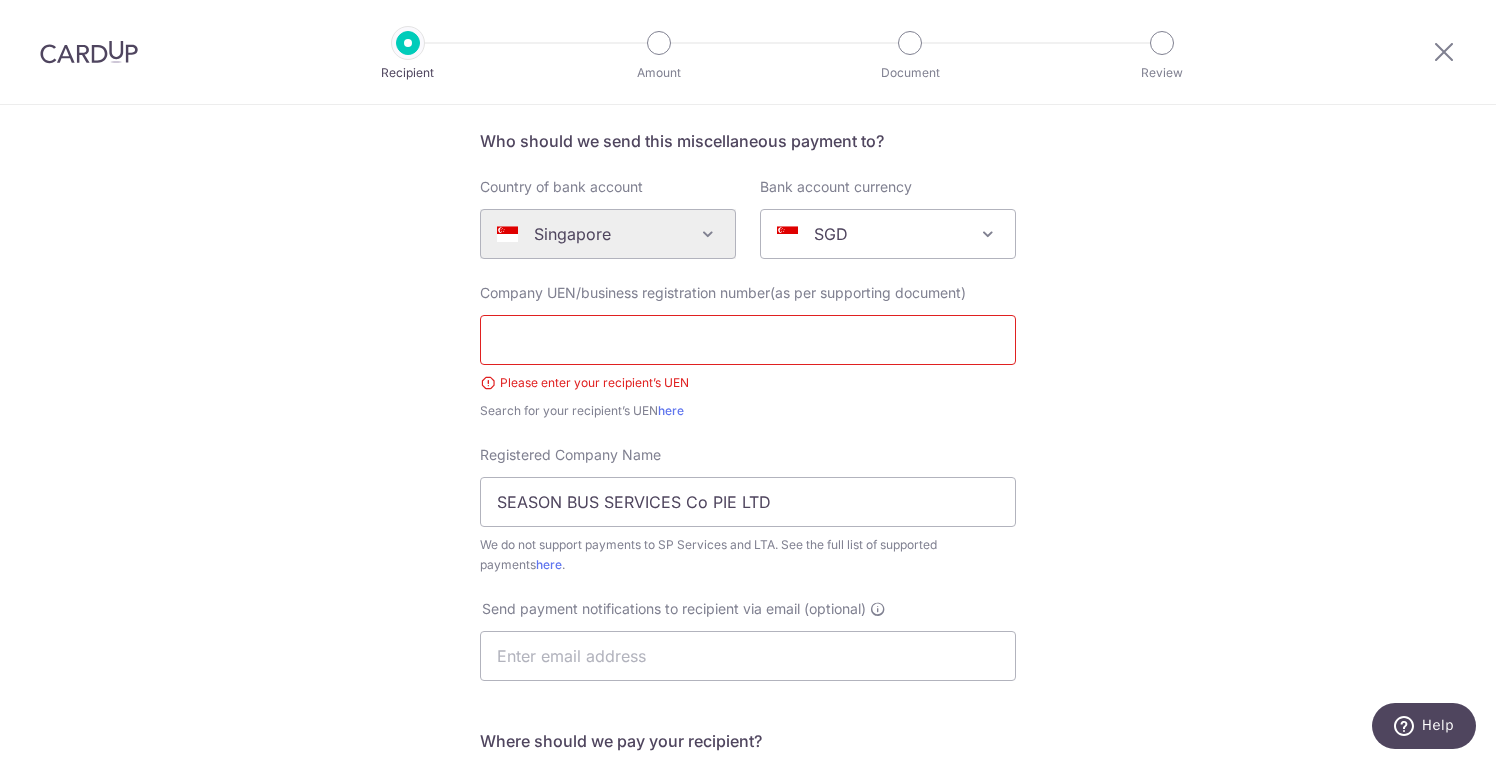click on "Who would you like to pay?
Your recipient does not need a CardUp account to receive your payments.
Who should we send this miscellaneous payment to?
Country of bank account
Algeria
Andorra
Angola
Anguilla
Argentina
Armenia
Aruba
Australia
Austria
Azerbaijan
Bahrain
Bangladesh
Belgium
Bolivia
Bosnia and Herzegovina
Brazil
British Virgin Islands
Bulgaria
Canada
Chile
China
Colombia
Costa Rica
Croatia
Cyprus
Czech Republic
Denmark
Dominica
Dominican Republic
East Timor
Ecuador
Egypt
Estonia
Faroe Islands
Fiji
Finland
France
French Guiana
French Polynesia
French Southern Territories
Georgia
Germany
Greece
Greenland
Grenada
Guernsey
Guyana
Honduras
Hong Kong
Hungary
Iceland
India
Indonesia
Ireland
Isle of Man
Israel
Italy
Japan
Jersey
Kazakhstan
Kosovo
Kuwait
Kyrgyzstan" at bounding box center [748, 595] 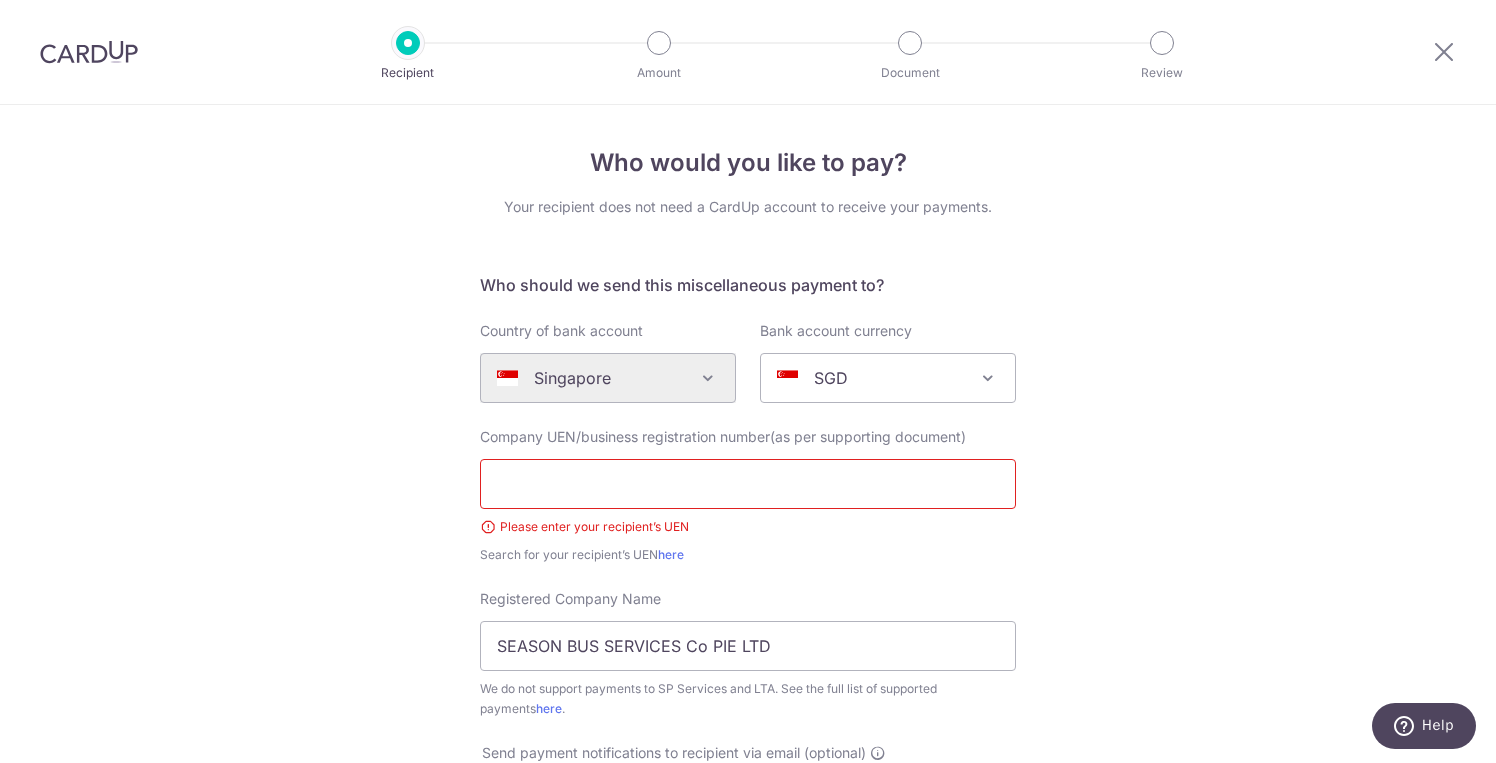 scroll, scrollTop: 0, scrollLeft: 0, axis: both 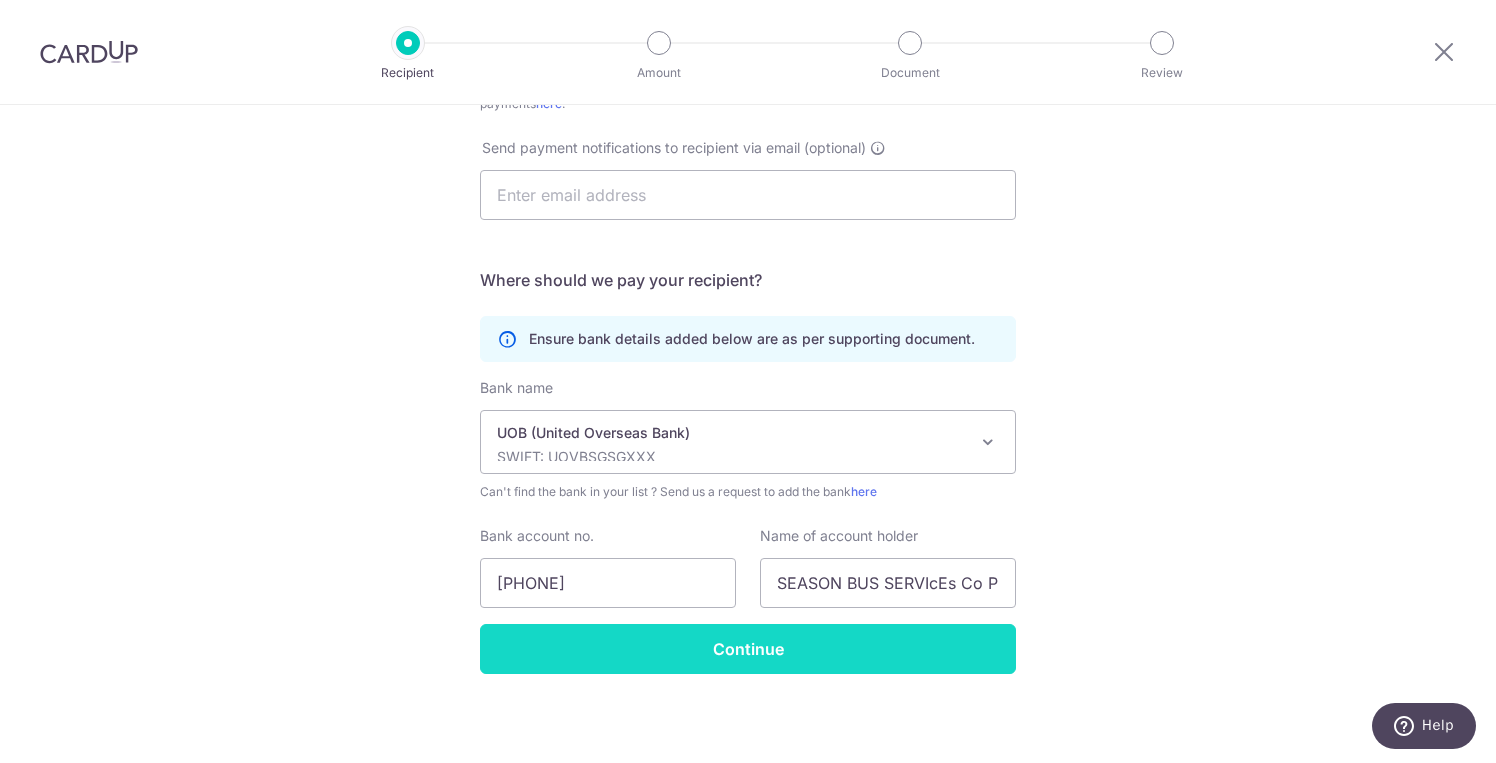 type on "UEN 200100721ZSAS" 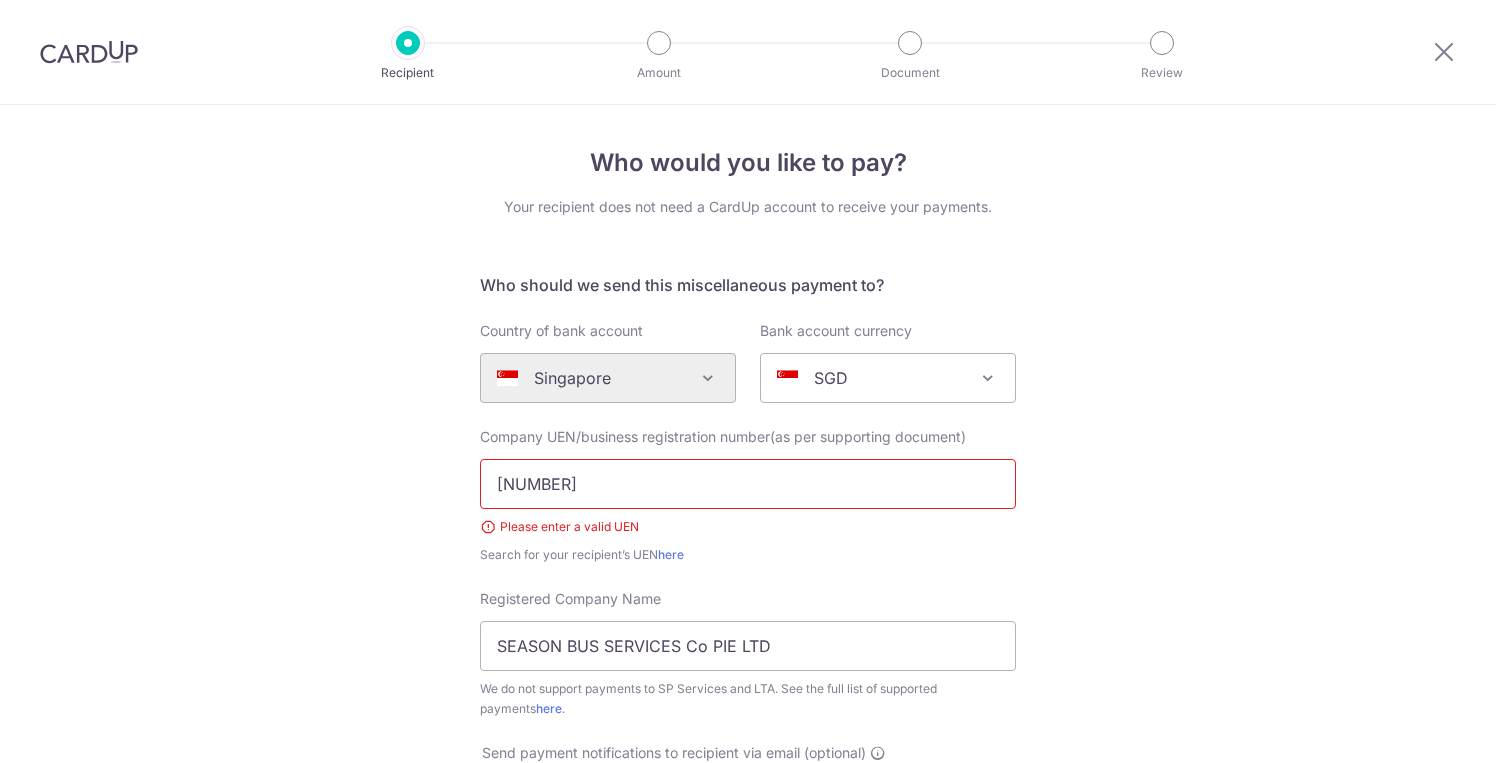 scroll, scrollTop: 0, scrollLeft: 0, axis: both 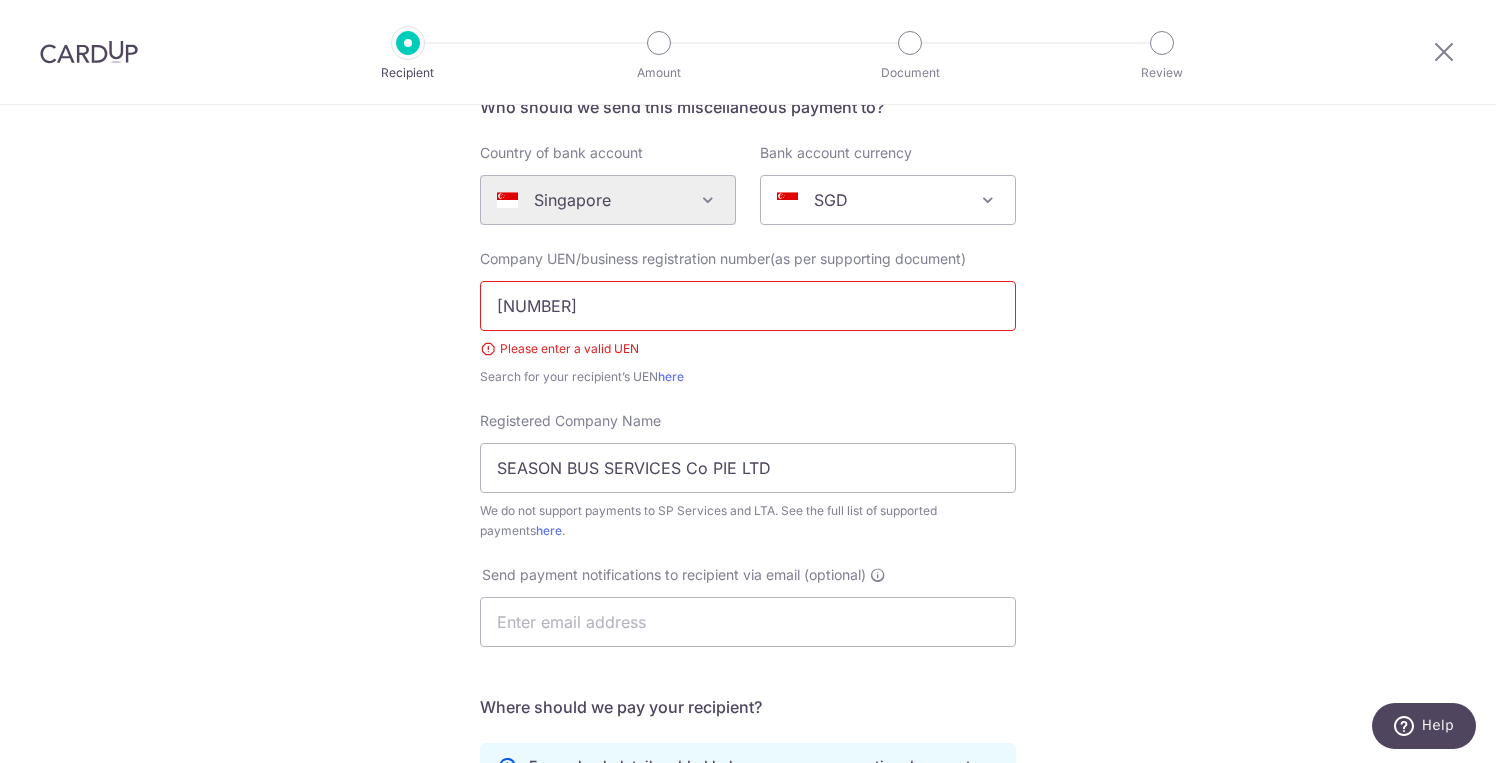 drag, startPoint x: 536, startPoint y: 307, endPoint x: 390, endPoint y: 306, distance: 146.00342 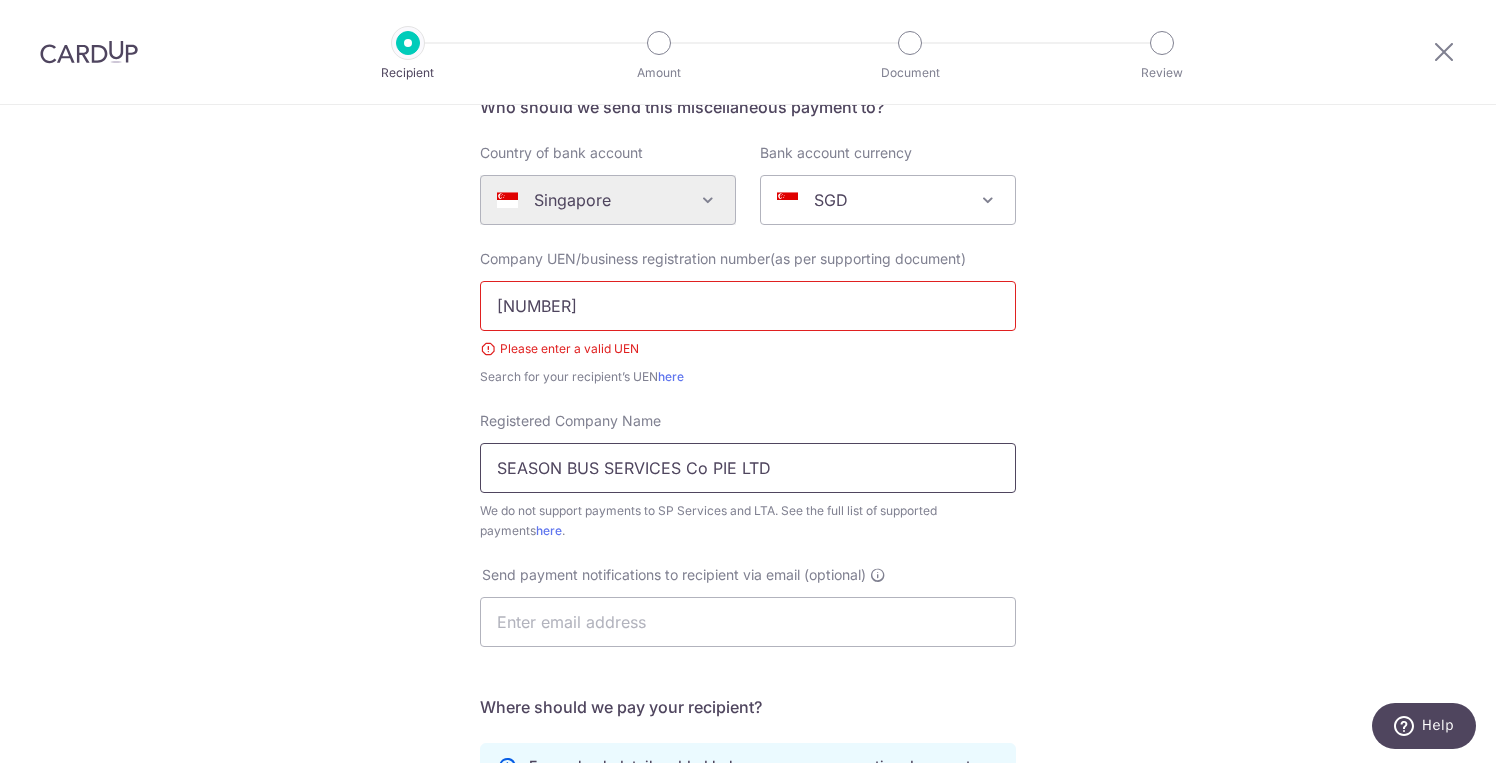 type on "[NUMBER]" 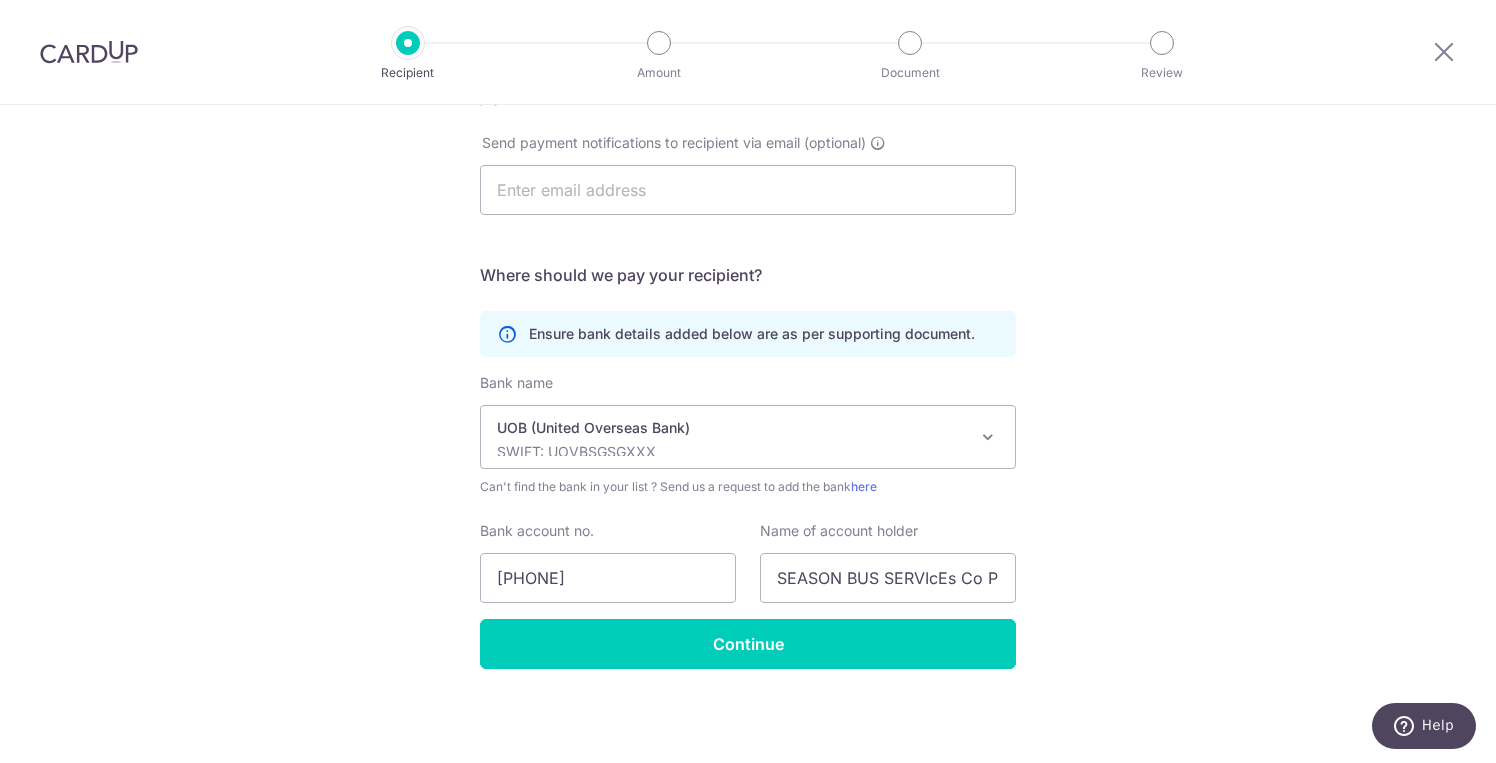 scroll, scrollTop: 610, scrollLeft: 0, axis: vertical 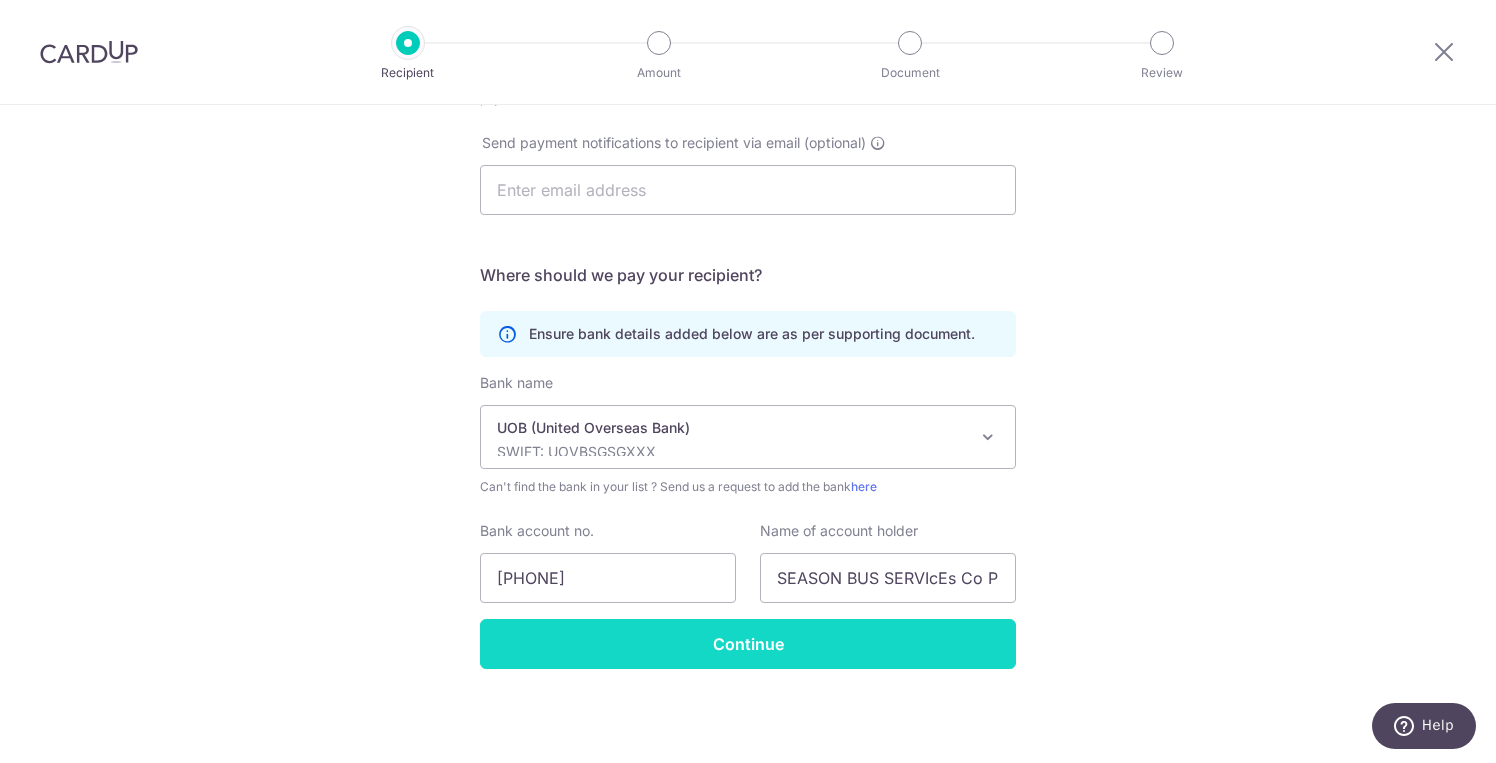type 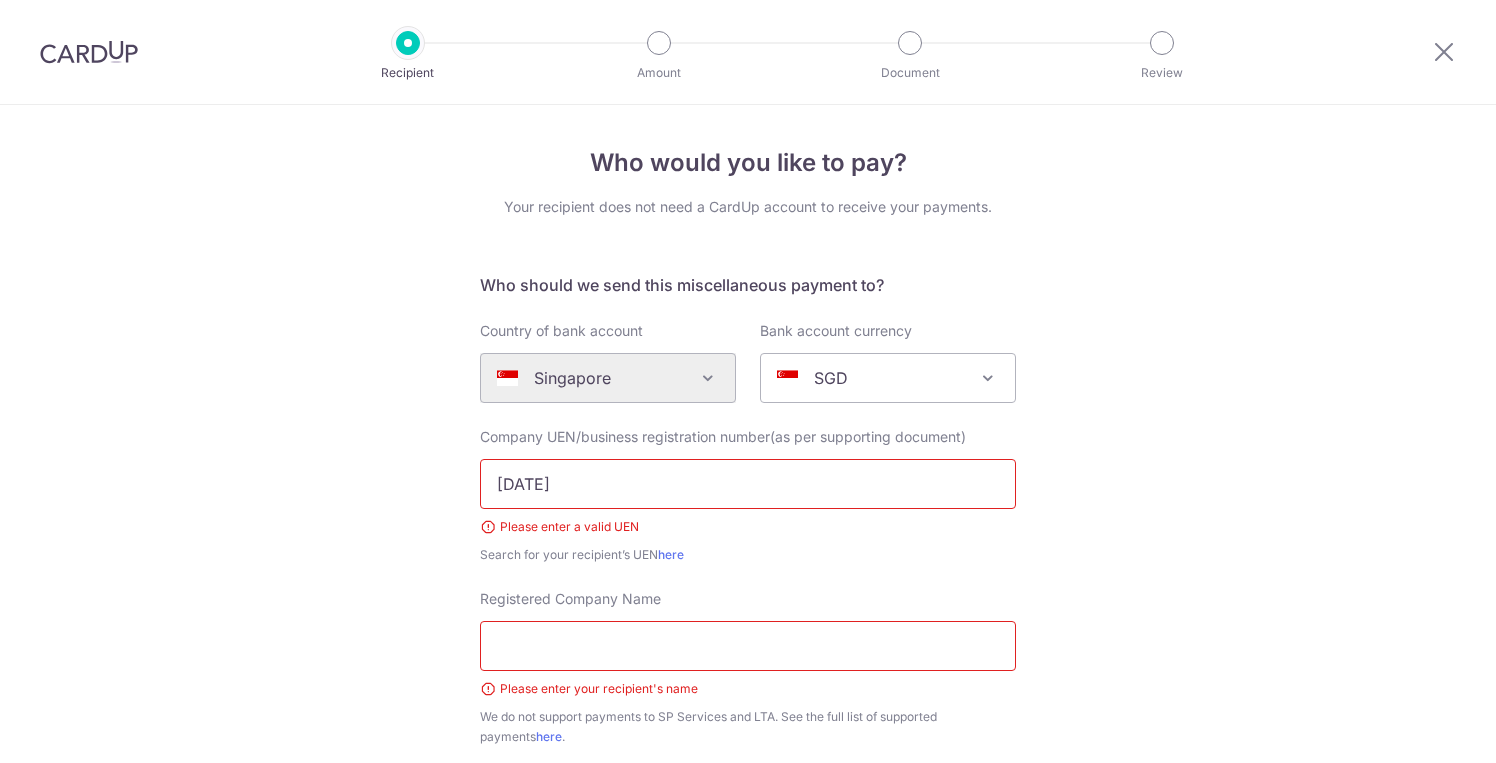 scroll, scrollTop: 0, scrollLeft: 0, axis: both 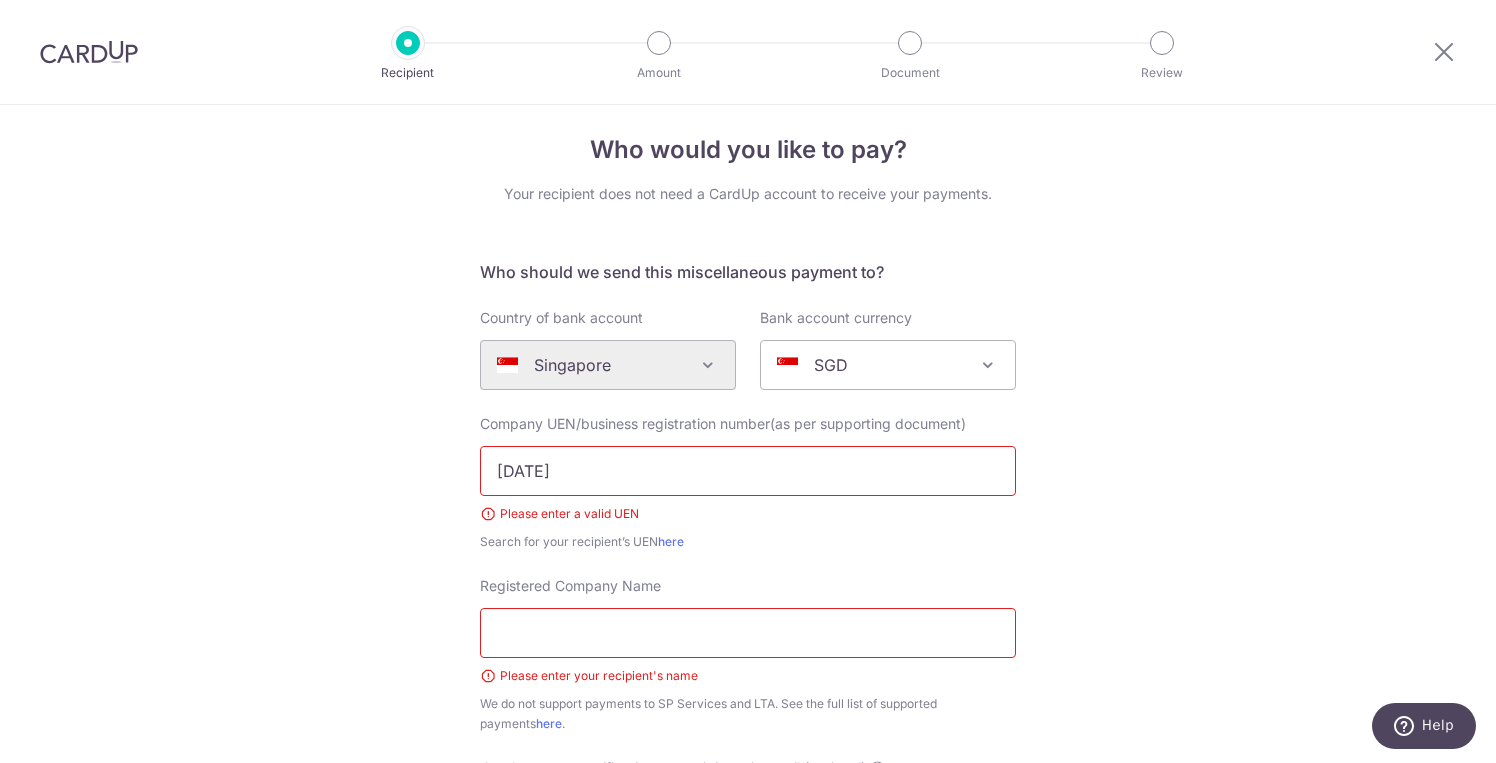 click on "Who would you like to pay?
Your recipient does not need a CardUp account to receive your payments.
Who should we send this miscellaneous payment to?
Country of bank account
Algeria
Andorra
Angola
Anguilla
Argentina
Armenia
Aruba
Australia
Austria
Azerbaijan
Bahrain
Bangladesh
Belgium
Bolivia
Bosnia and Herzegovina
Brazil
British Virgin Islands
Bulgaria
Canada
Chile
China
Colombia
Costa Rica
Croatia
Cyprus
Czech Republic
Denmark
Dominica
Dominican Republic
East Timor
Ecuador
Egypt
Estonia
Faroe Islands
Fiji
Finland
France
French Guiana
French Polynesia
French Southern Territories
Georgia
Germany
Greece
Greenland
Grenada
Guernsey
Guyana
Honduras
Hong Kong
Hungary
Iceland
India
Indonesia
Ireland
Isle of Man
Israel
Italy
Japan
Jersey
Kazakhstan
Kosovo
Kuwait
Kyrgyzstan" at bounding box center [748, 740] 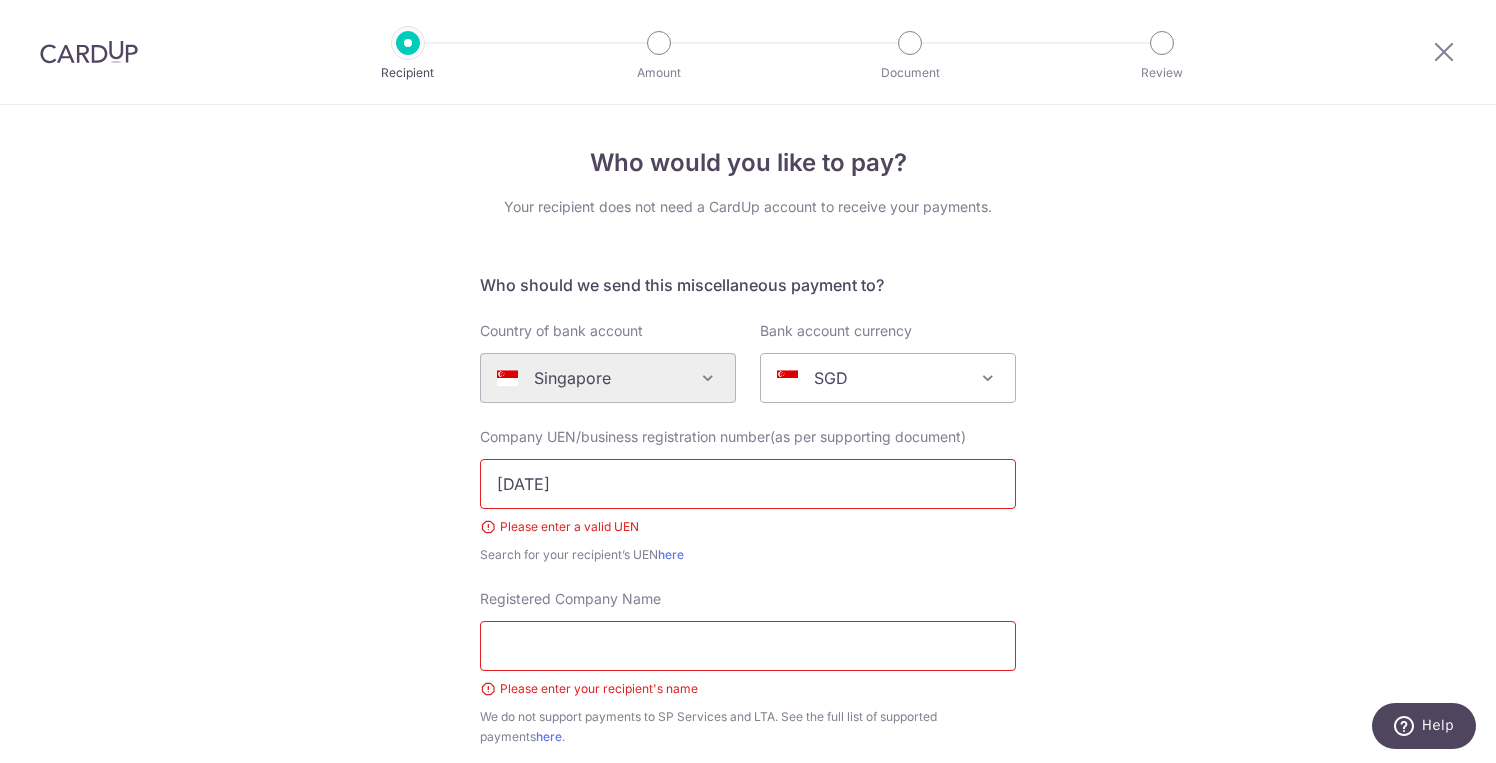 scroll, scrollTop: 0, scrollLeft: 0, axis: both 